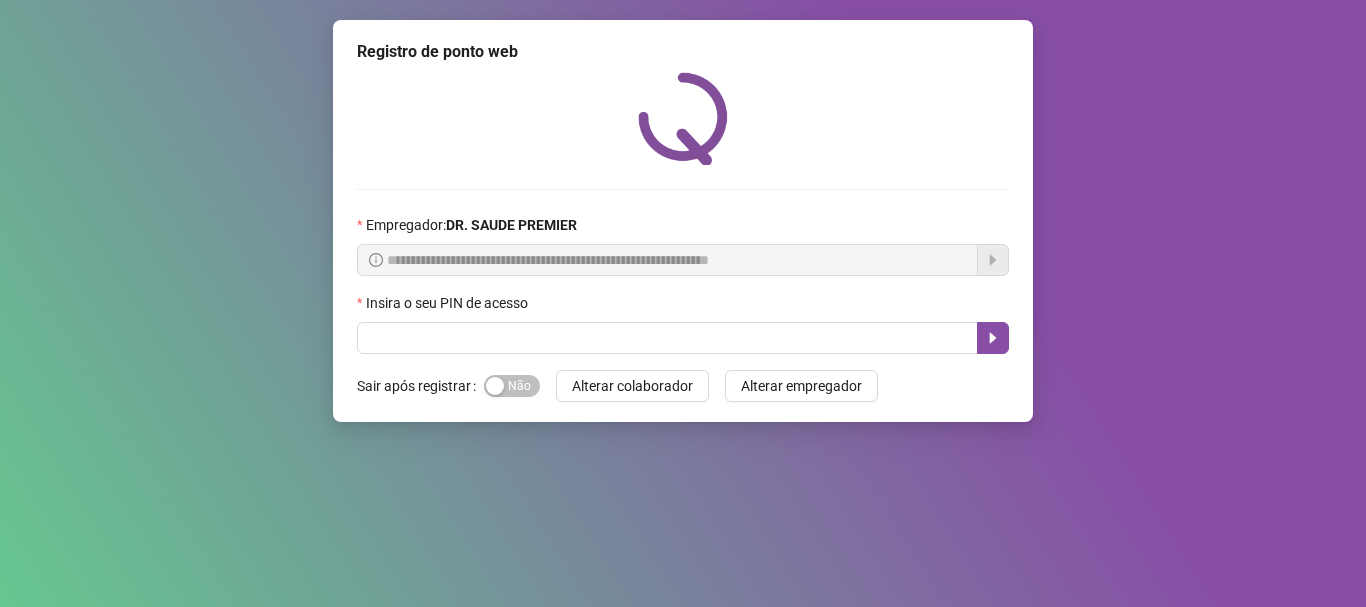 scroll, scrollTop: 0, scrollLeft: 0, axis: both 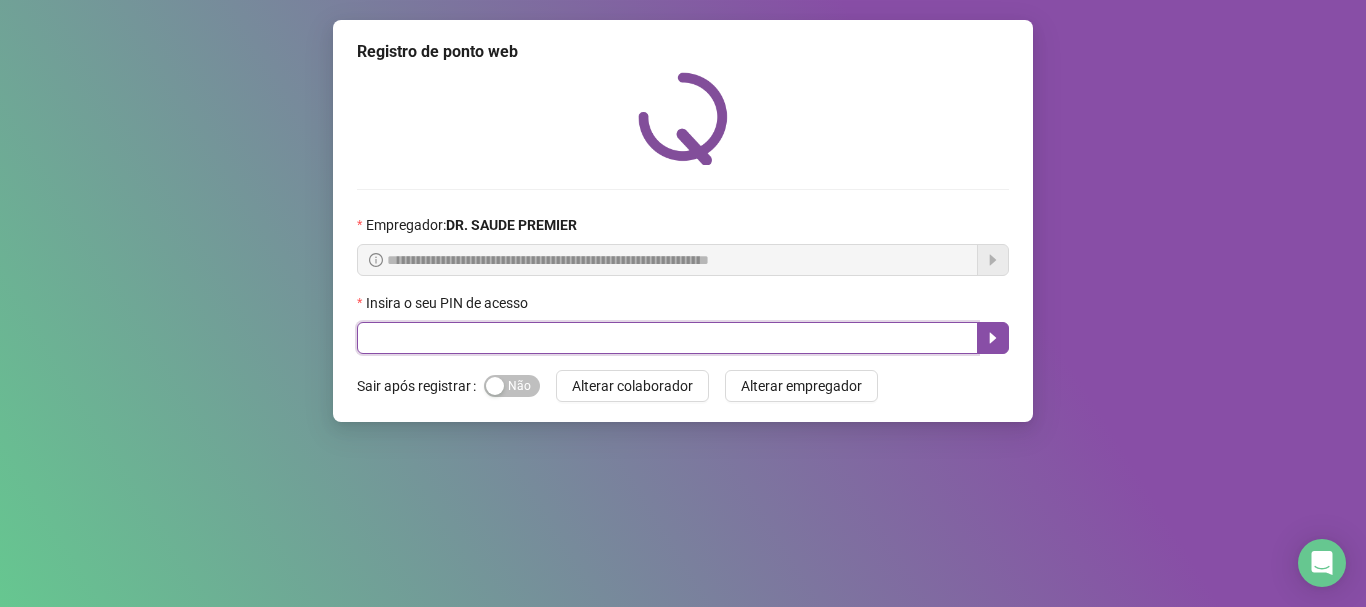 click at bounding box center (667, 338) 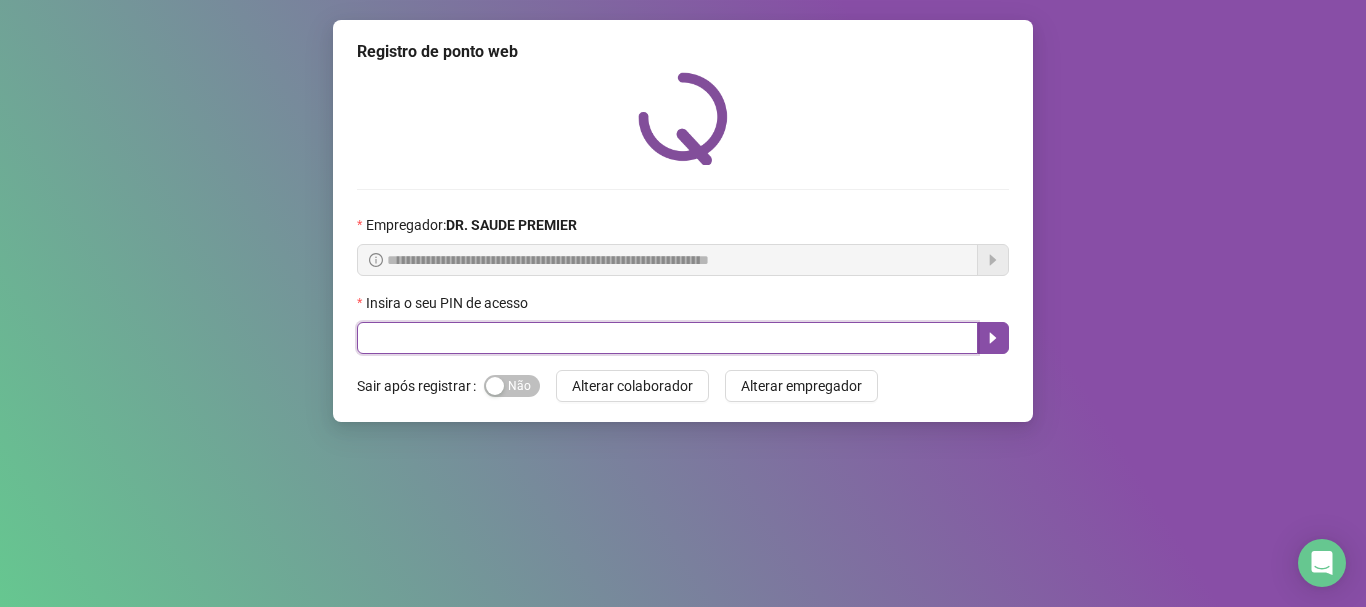 paste on "*****" 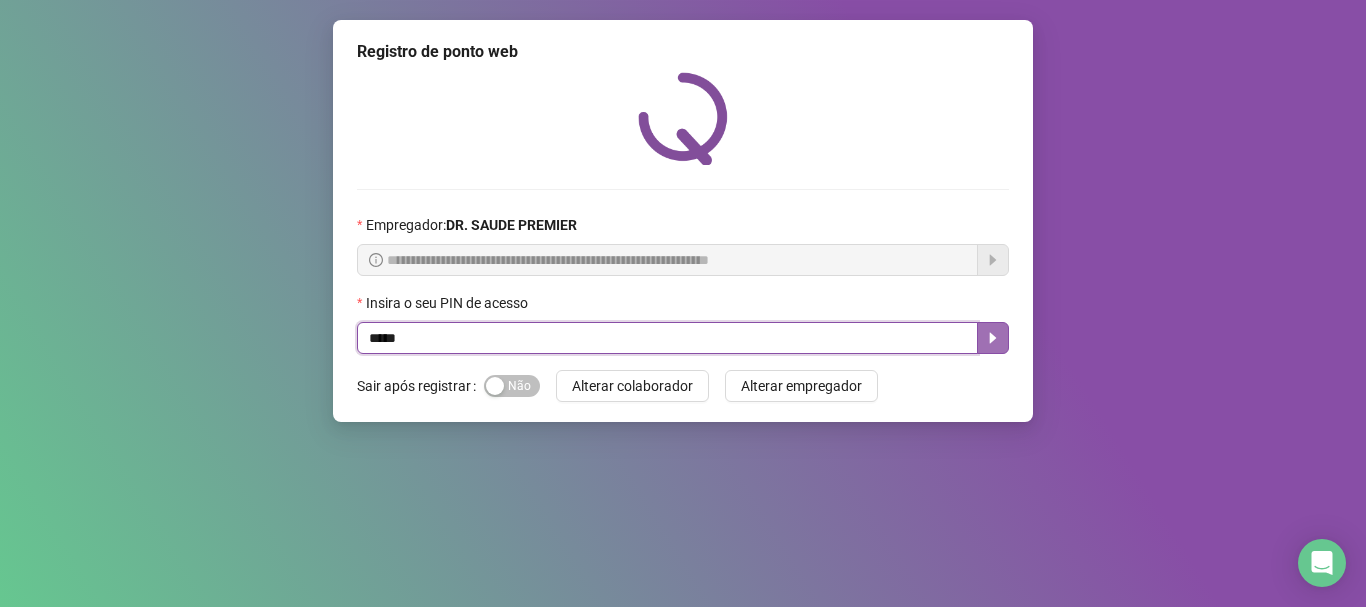 click 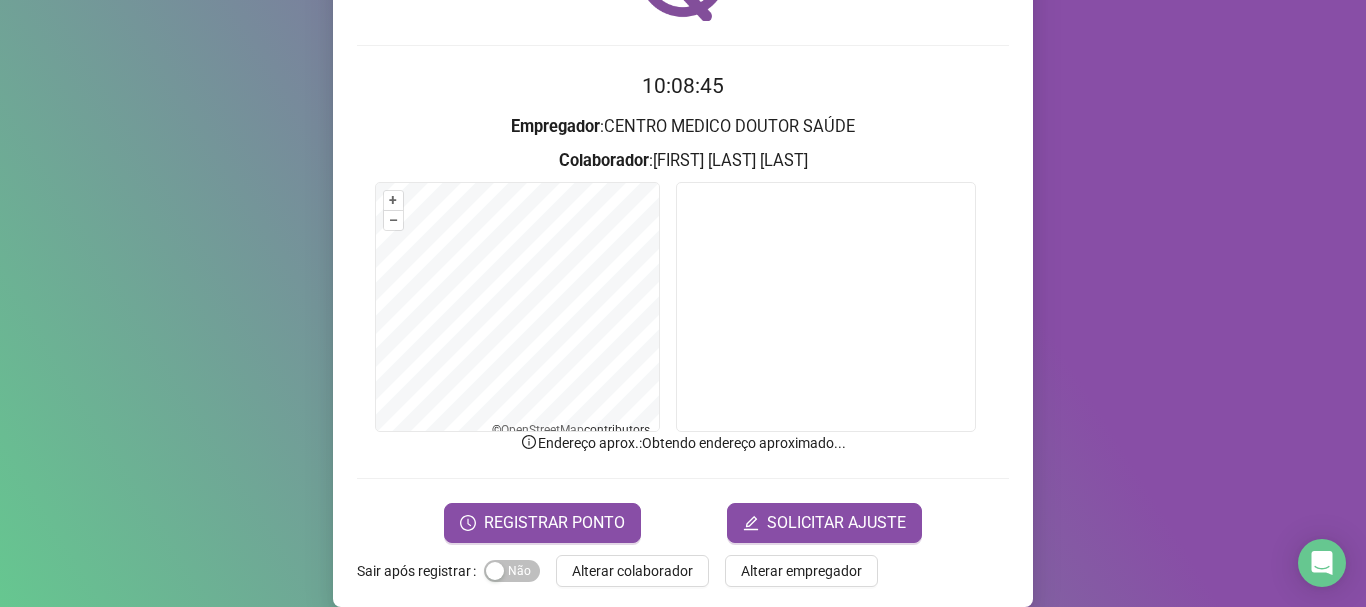 scroll, scrollTop: 168, scrollLeft: 0, axis: vertical 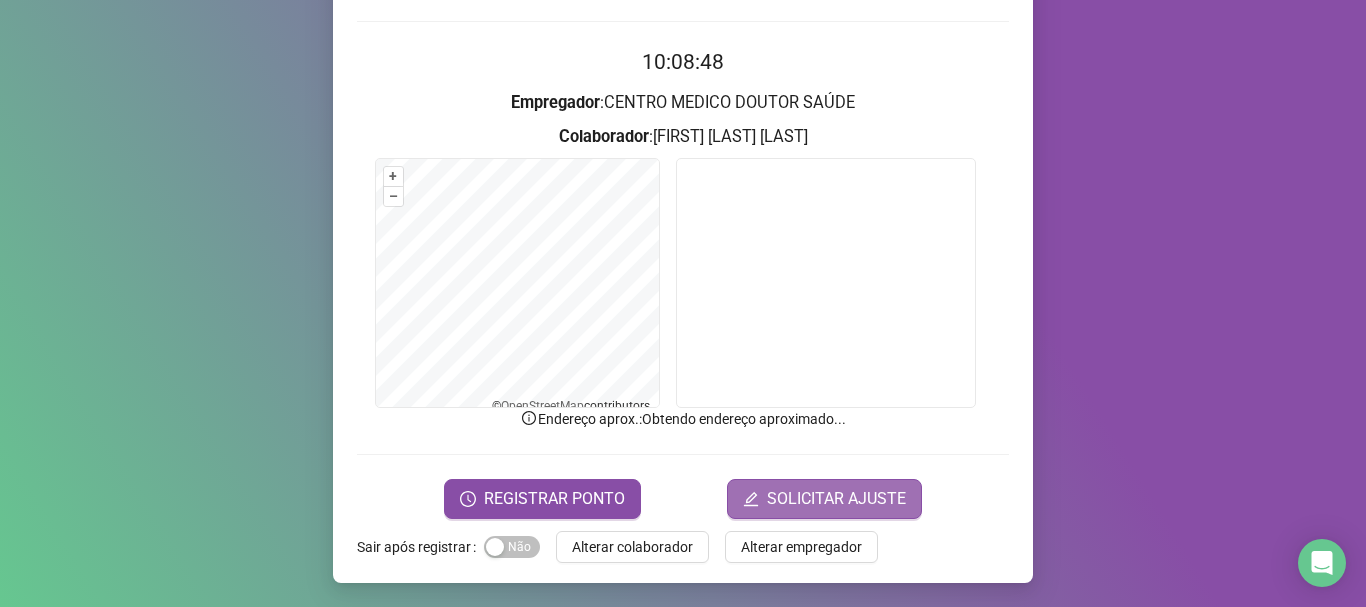 click on "SOLICITAR AJUSTE" at bounding box center (824, 499) 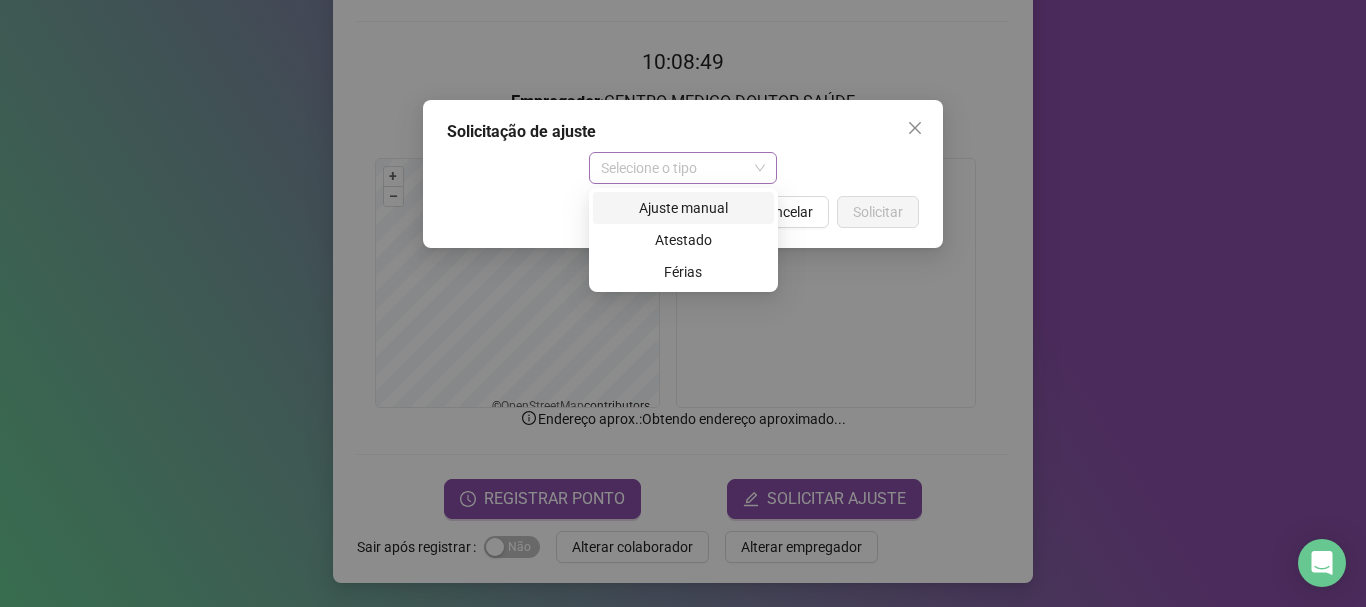 click on "Selecione o tipo" at bounding box center [683, 168] 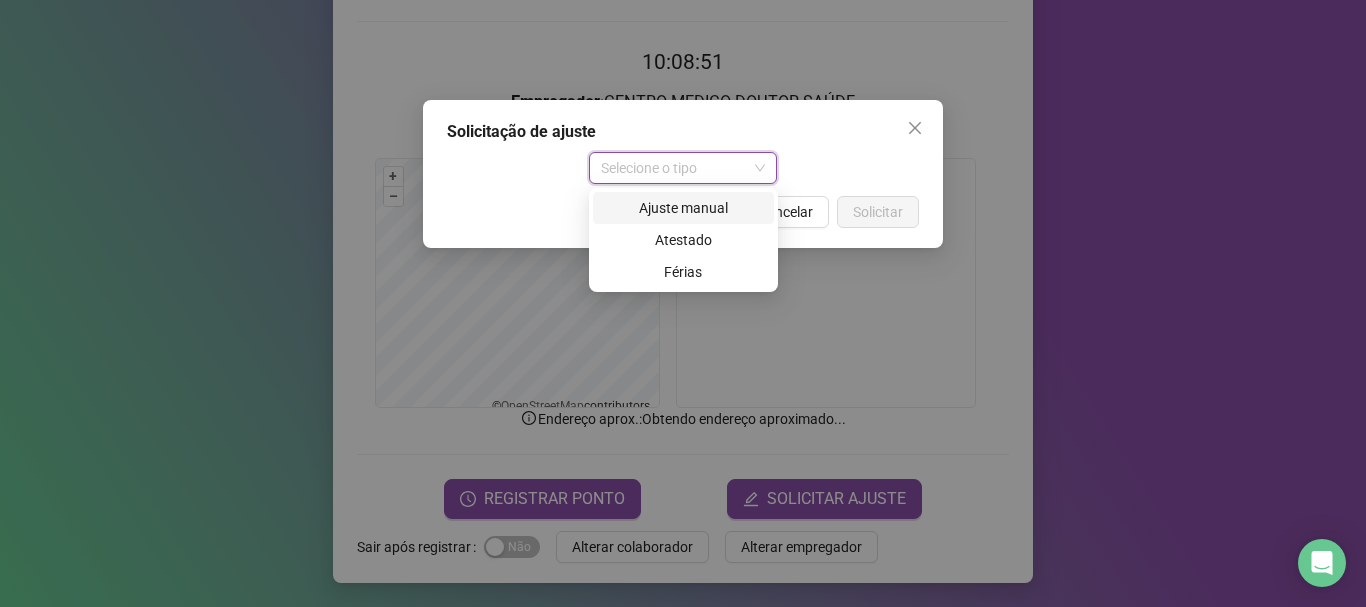click on "Ajuste manual" at bounding box center [683, 208] 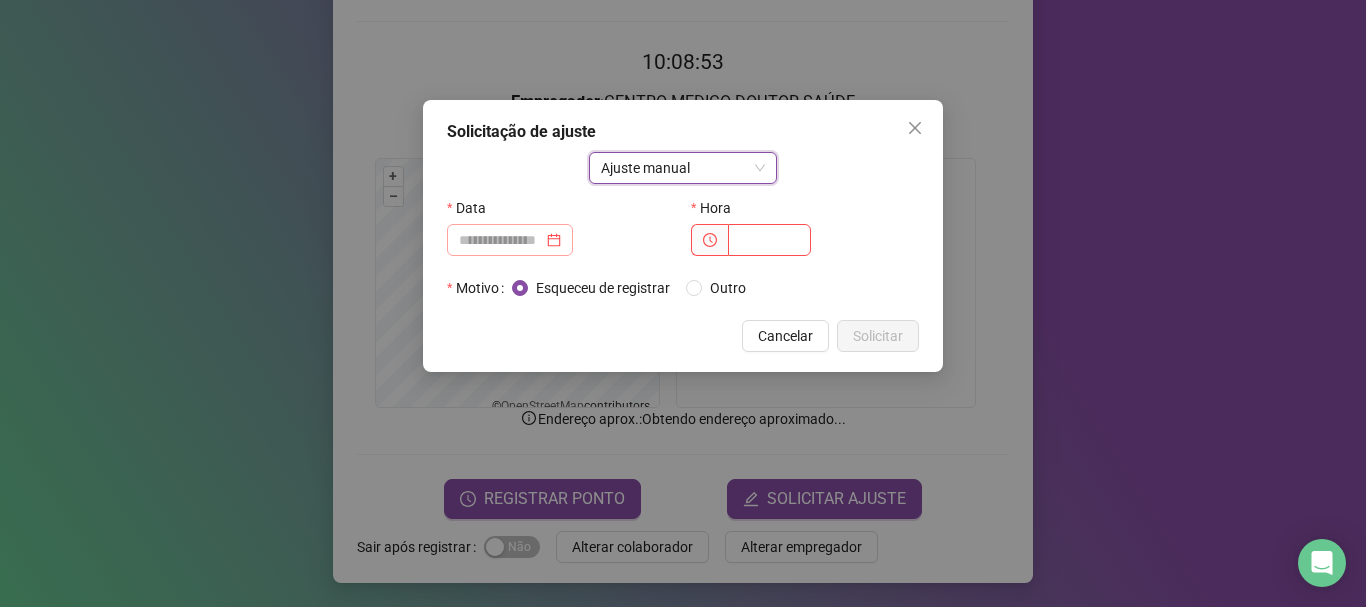 click at bounding box center (510, 240) 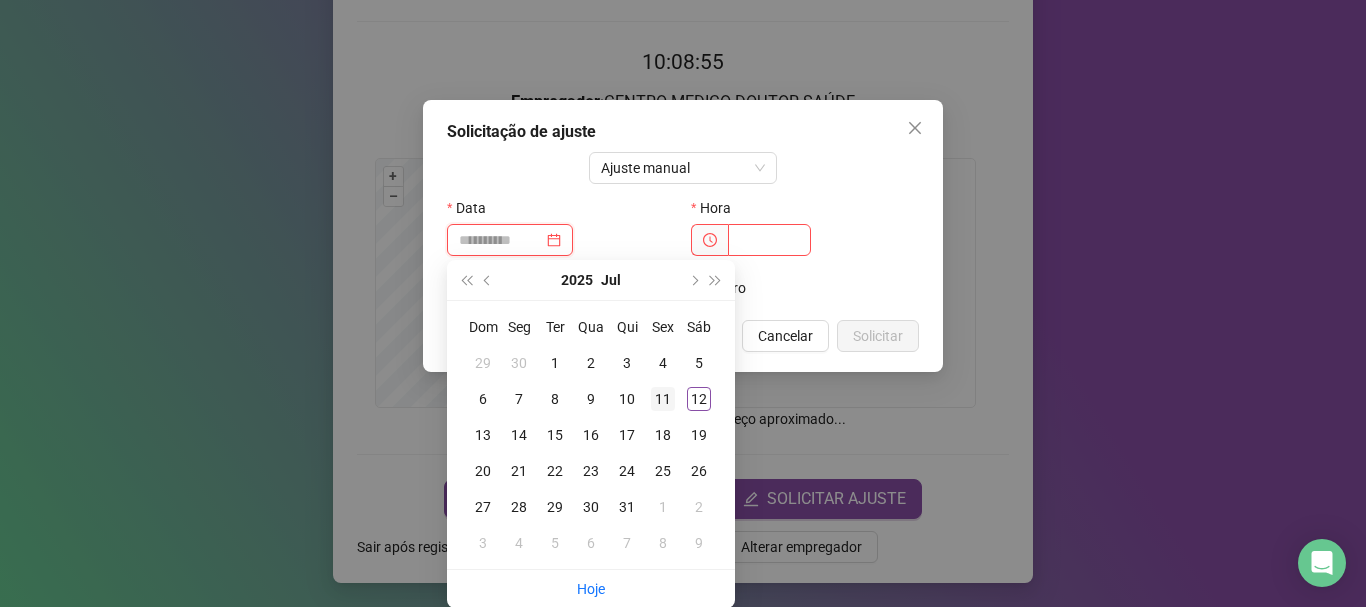 type on "**********" 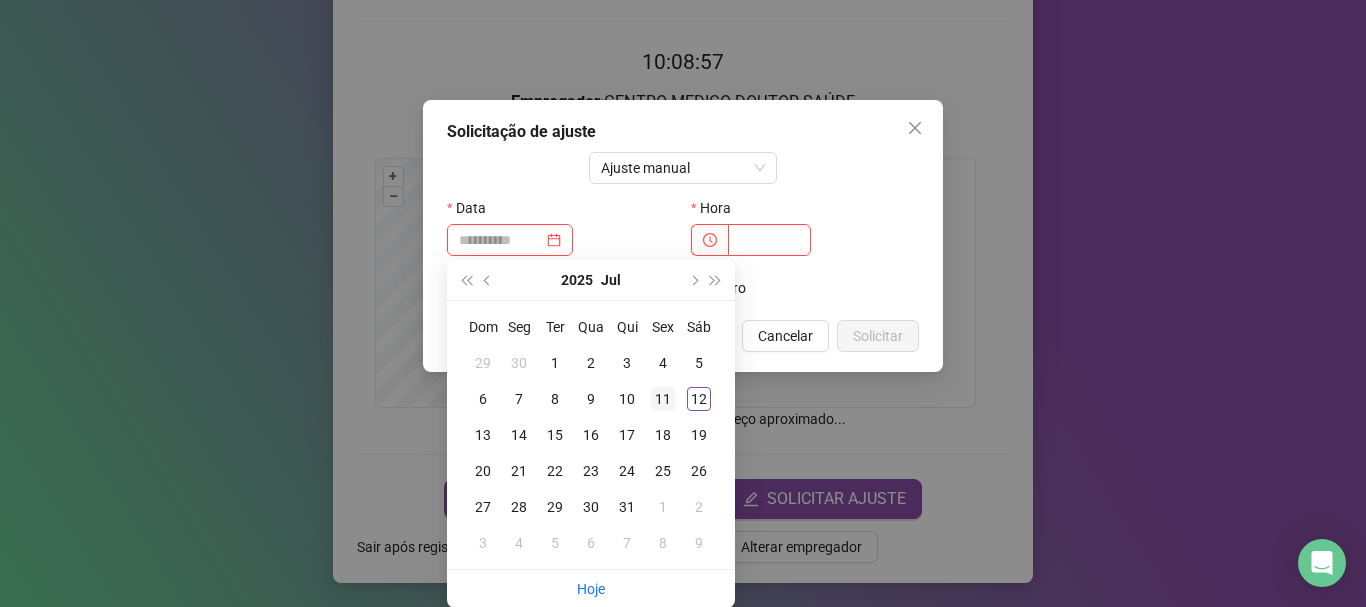 click on "11" at bounding box center [663, 399] 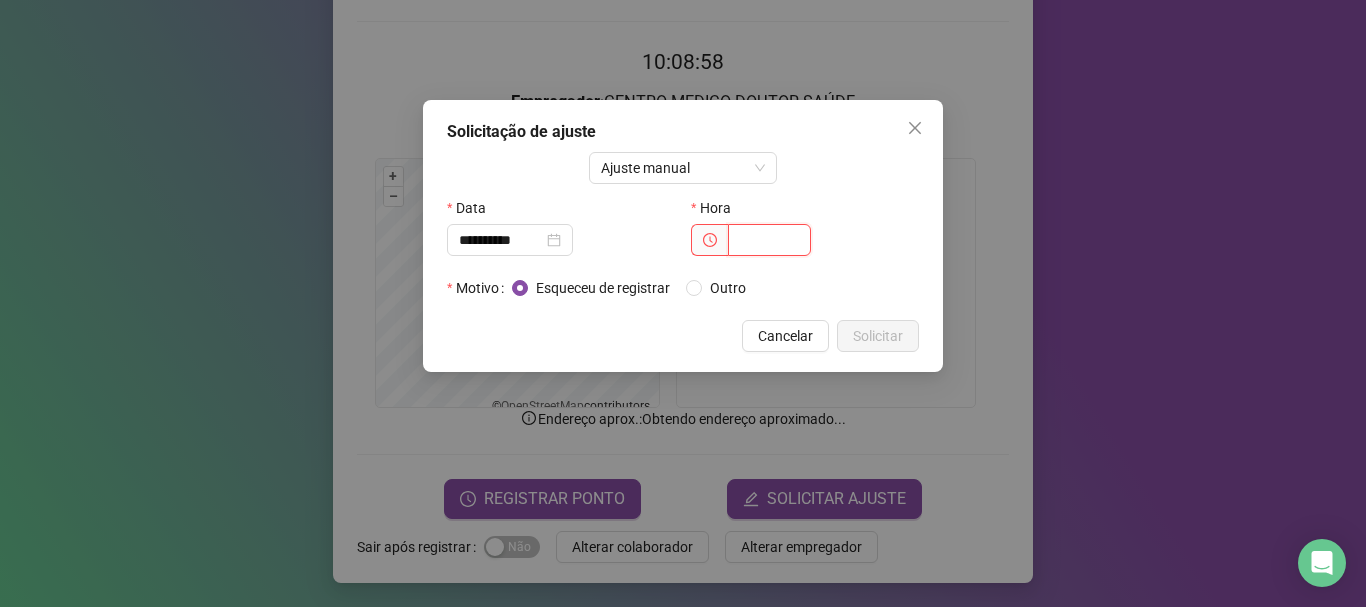 click at bounding box center [769, 240] 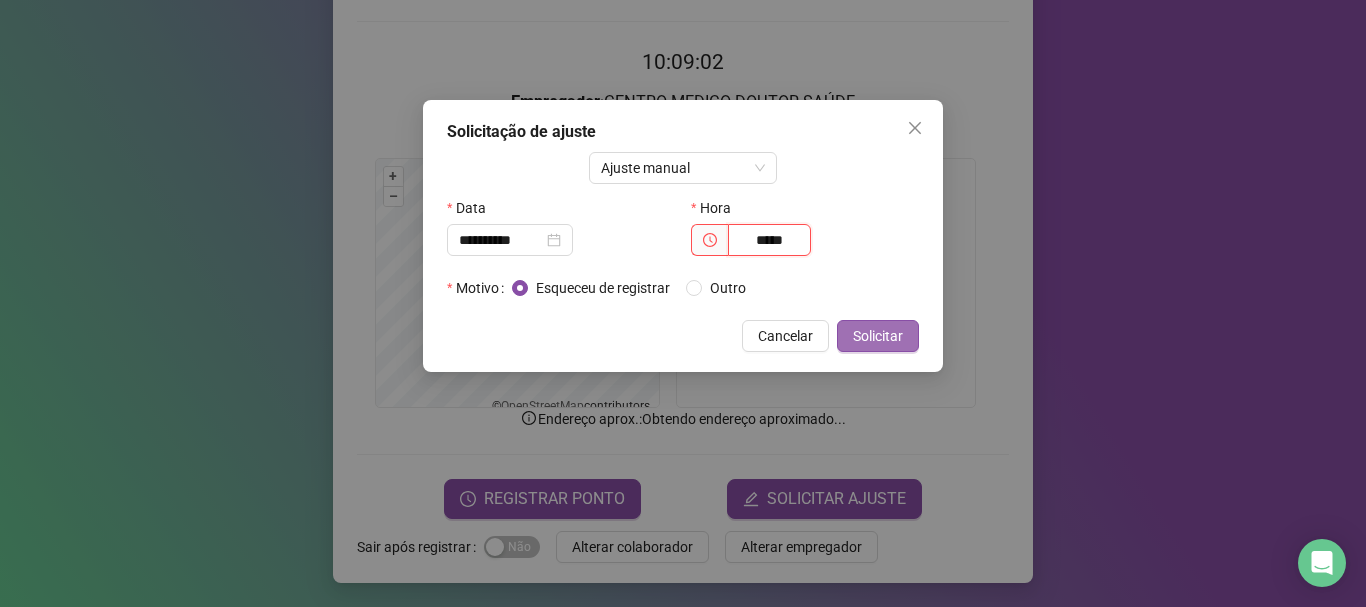 type on "*****" 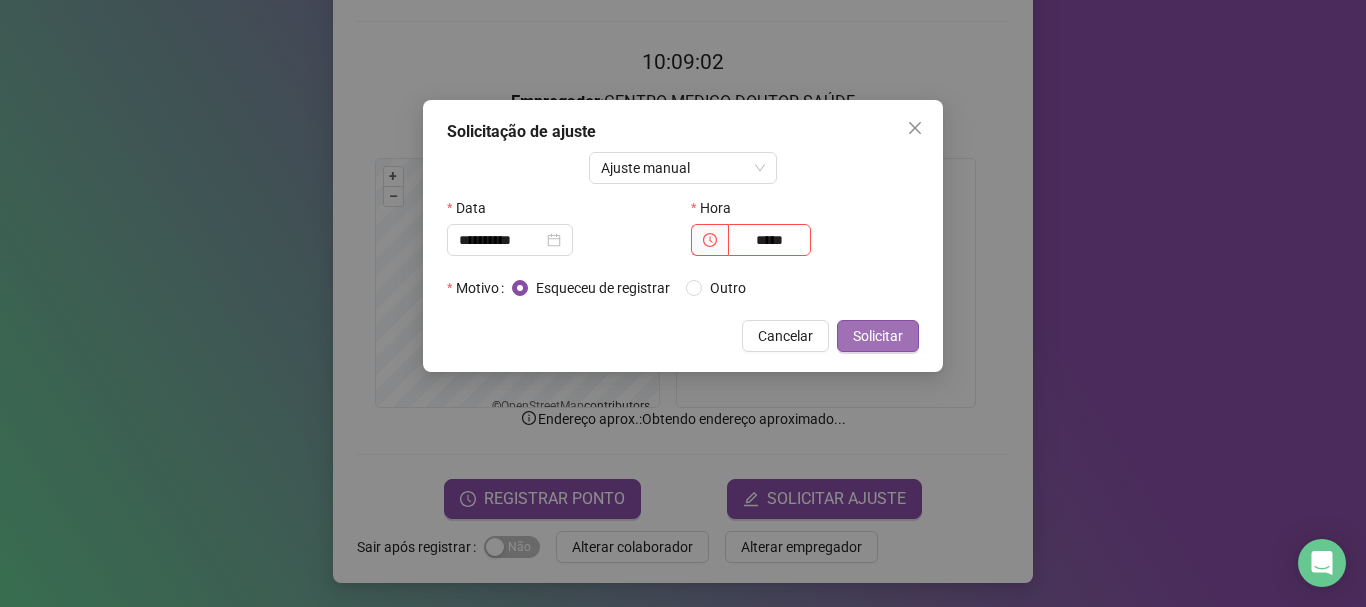 click on "Solicitar" at bounding box center (878, 336) 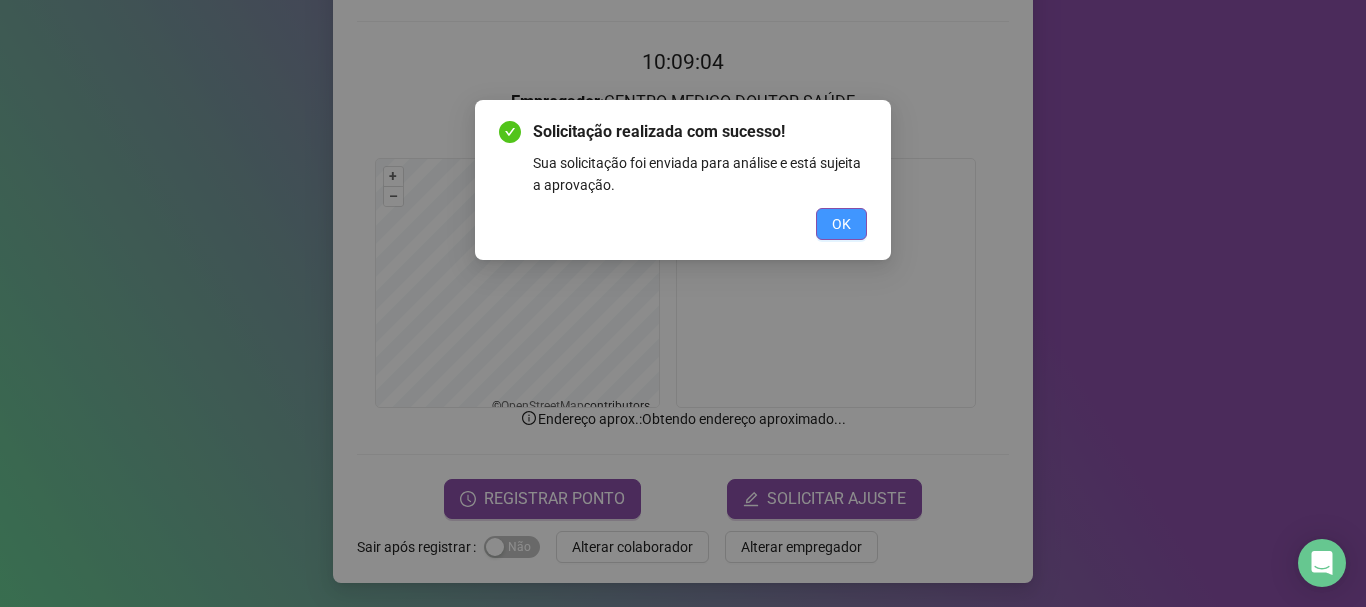 click on "OK" at bounding box center (841, 224) 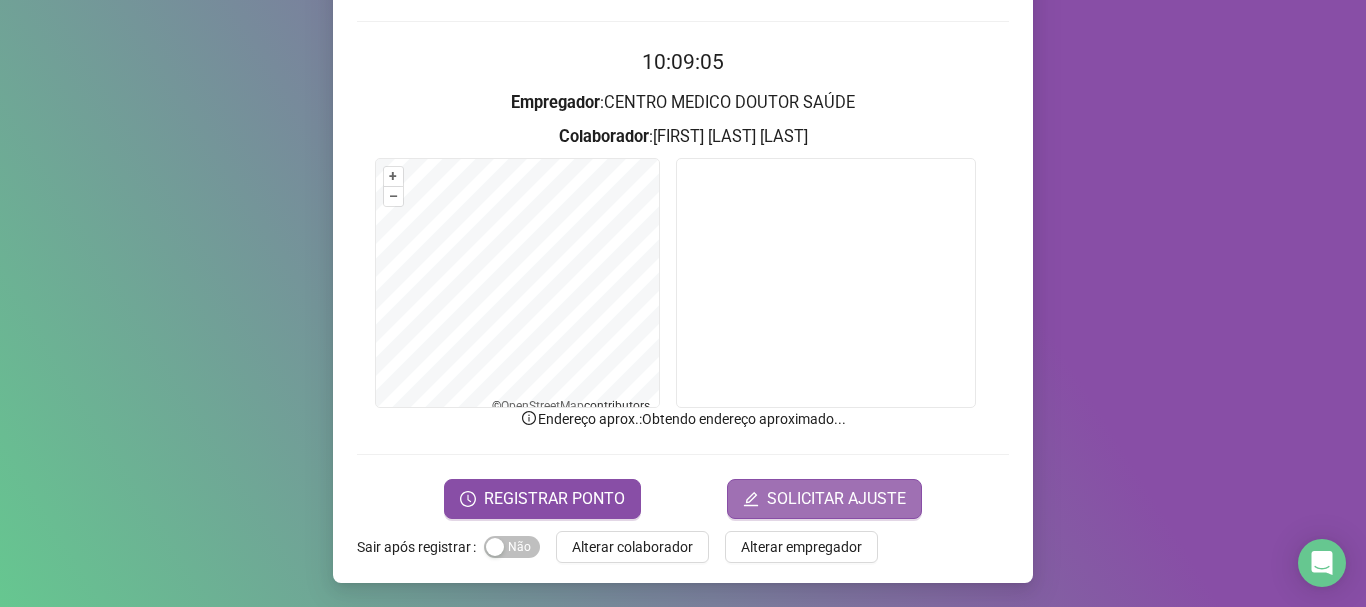 click on "SOLICITAR AJUSTE" at bounding box center (824, 499) 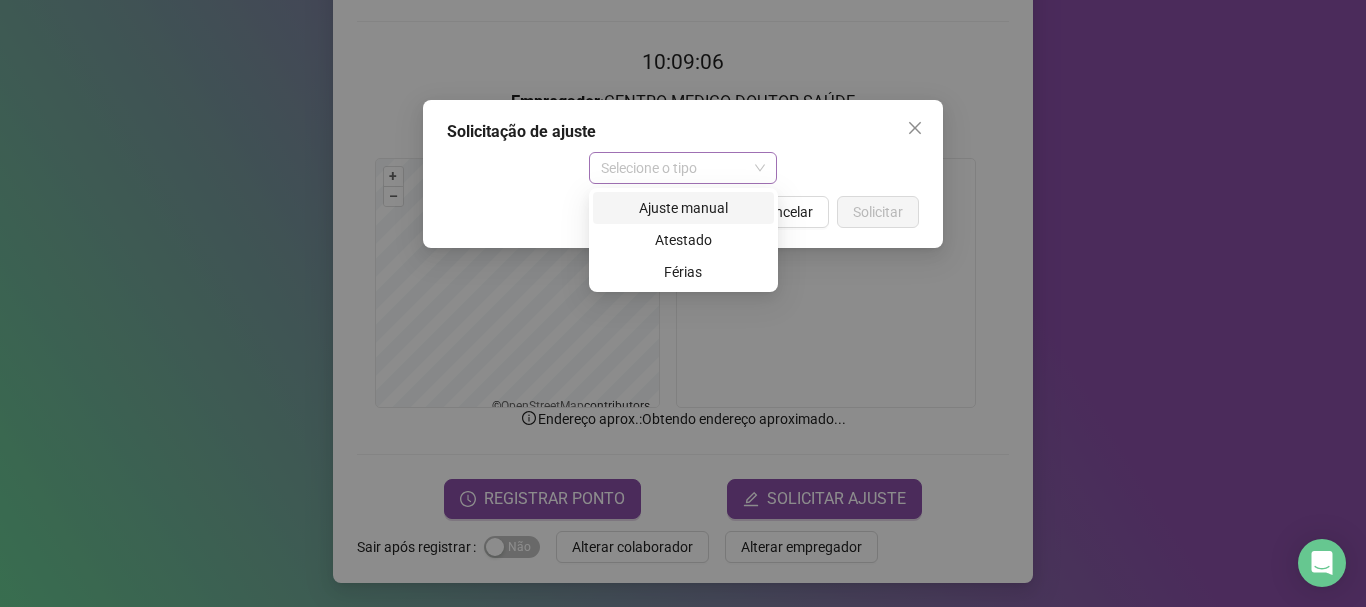click on "Selecione o tipo" at bounding box center [683, 168] 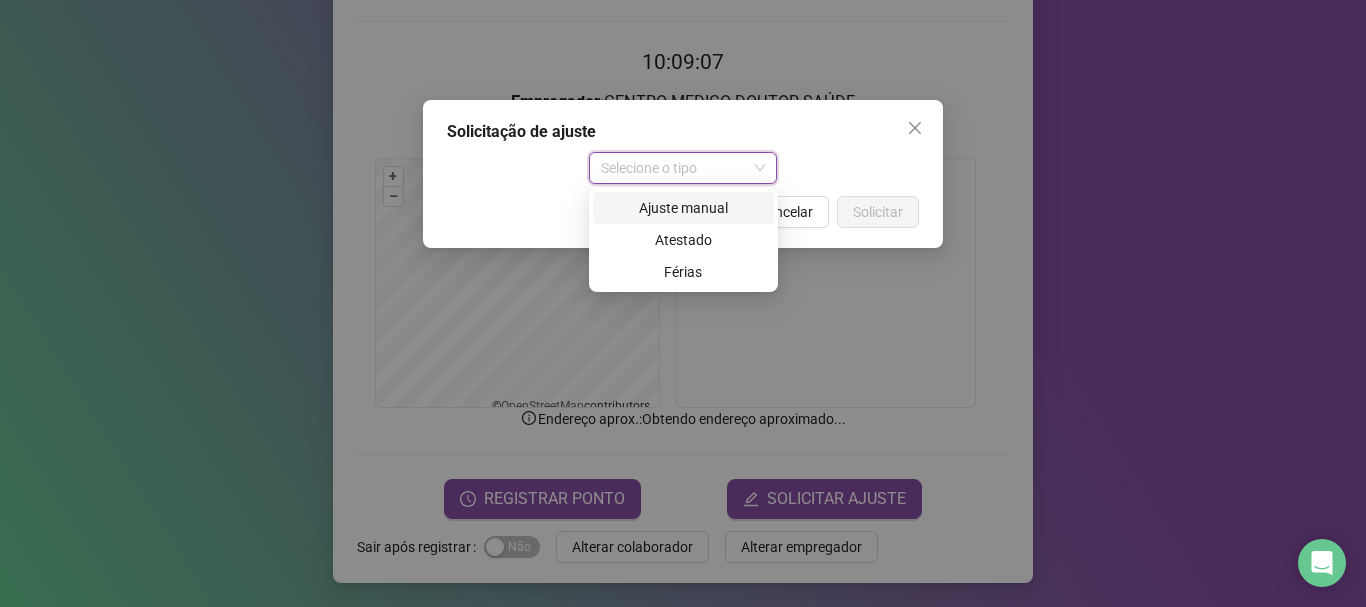 click on "Ajuste manual" at bounding box center [683, 208] 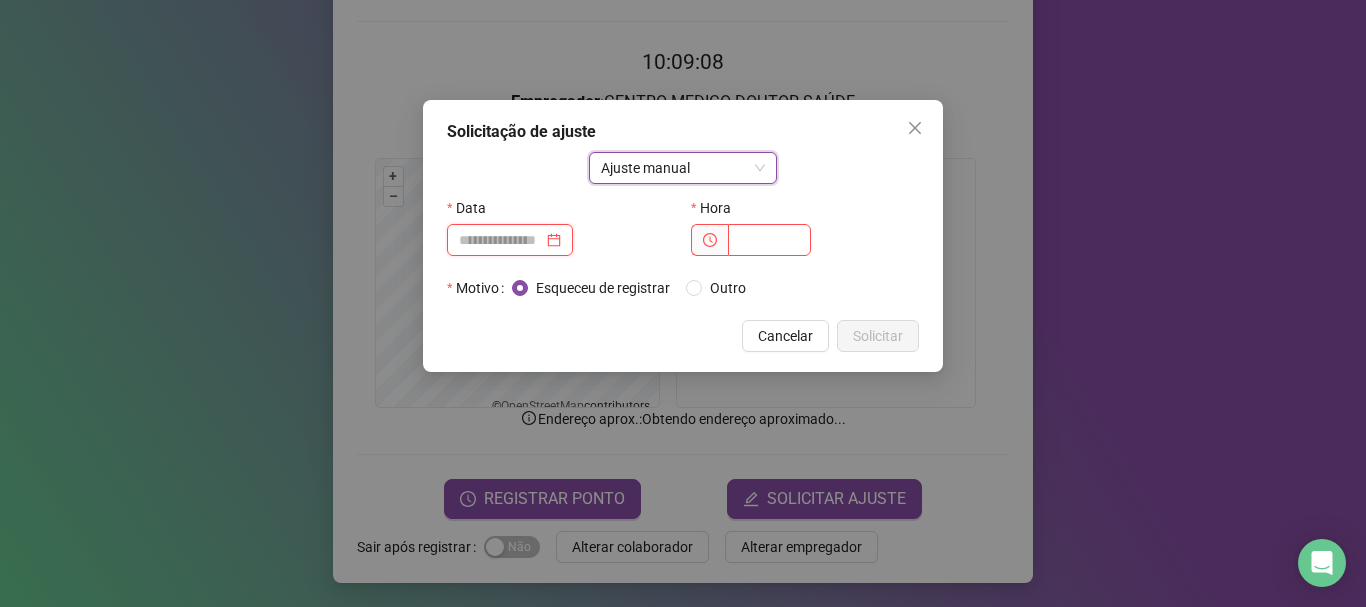 click at bounding box center [501, 240] 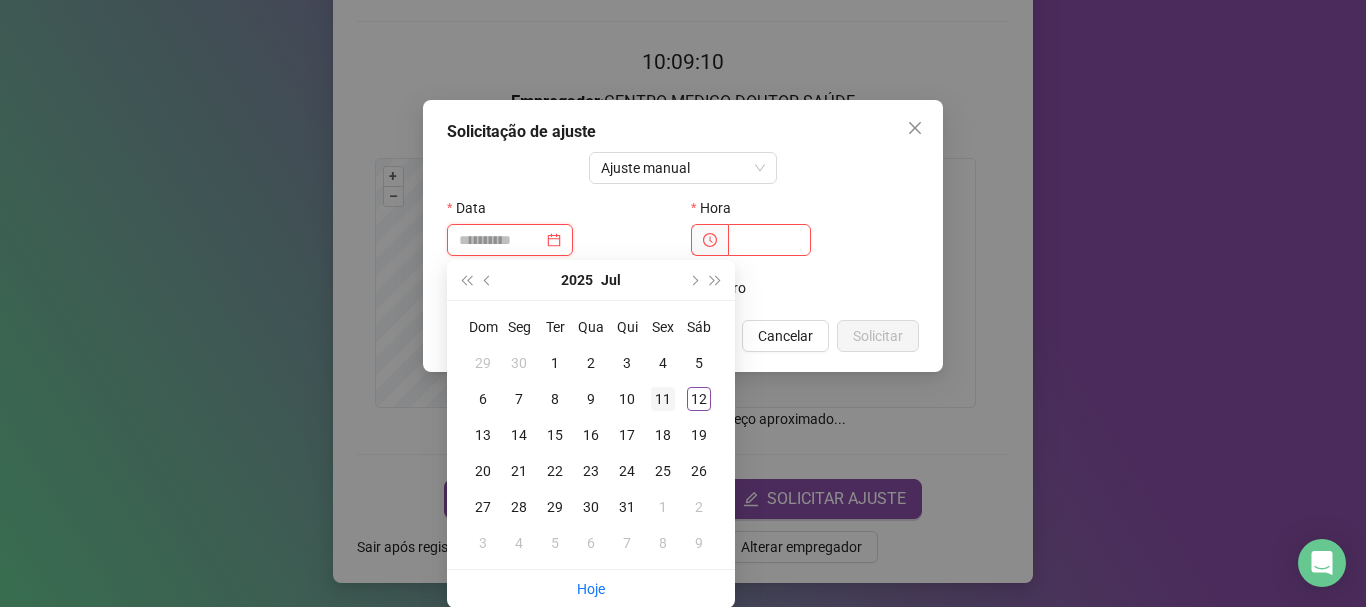 type on "**********" 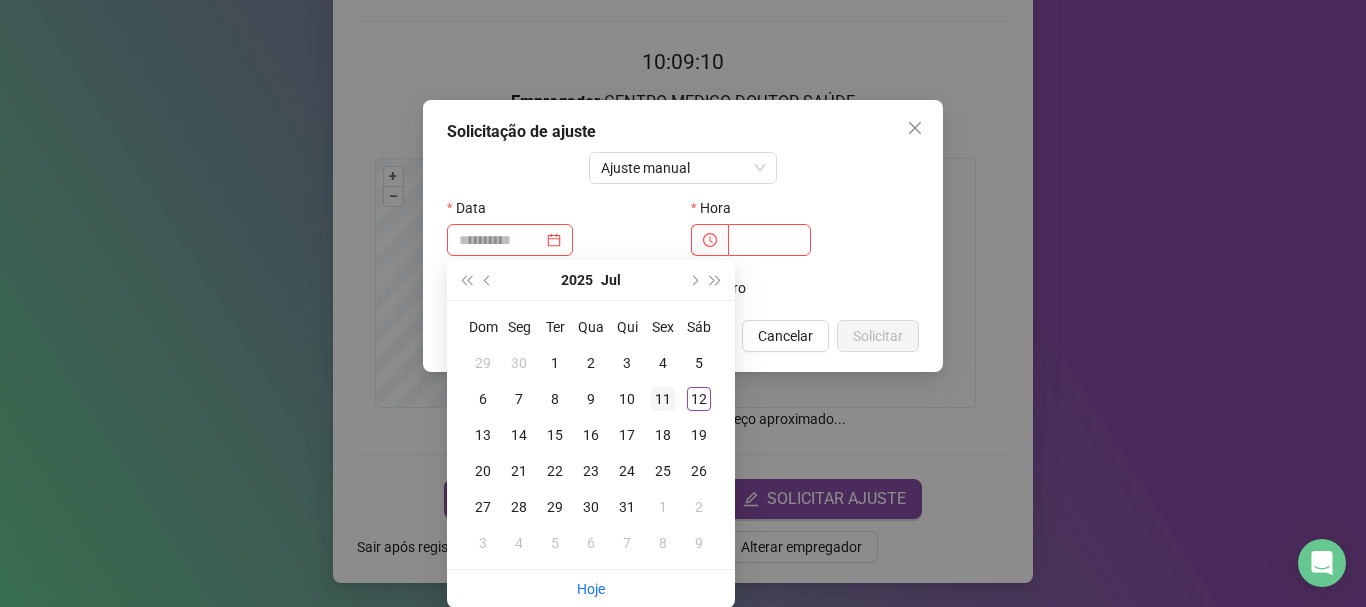 click on "11" at bounding box center [663, 399] 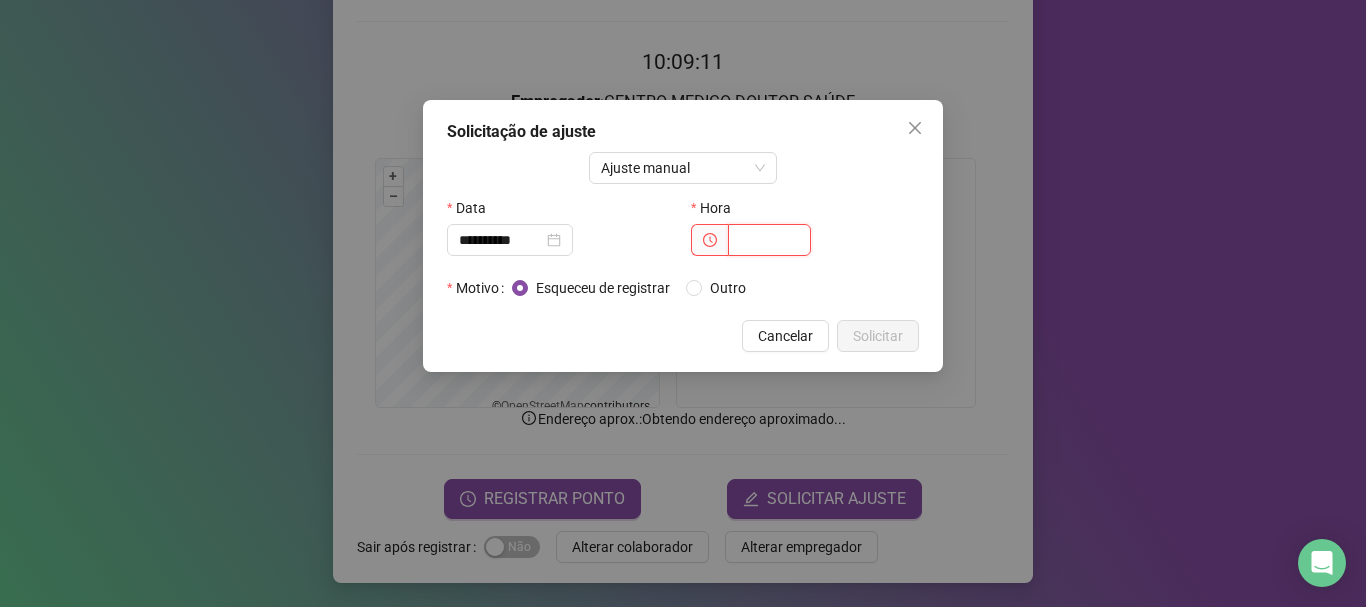 click at bounding box center (769, 240) 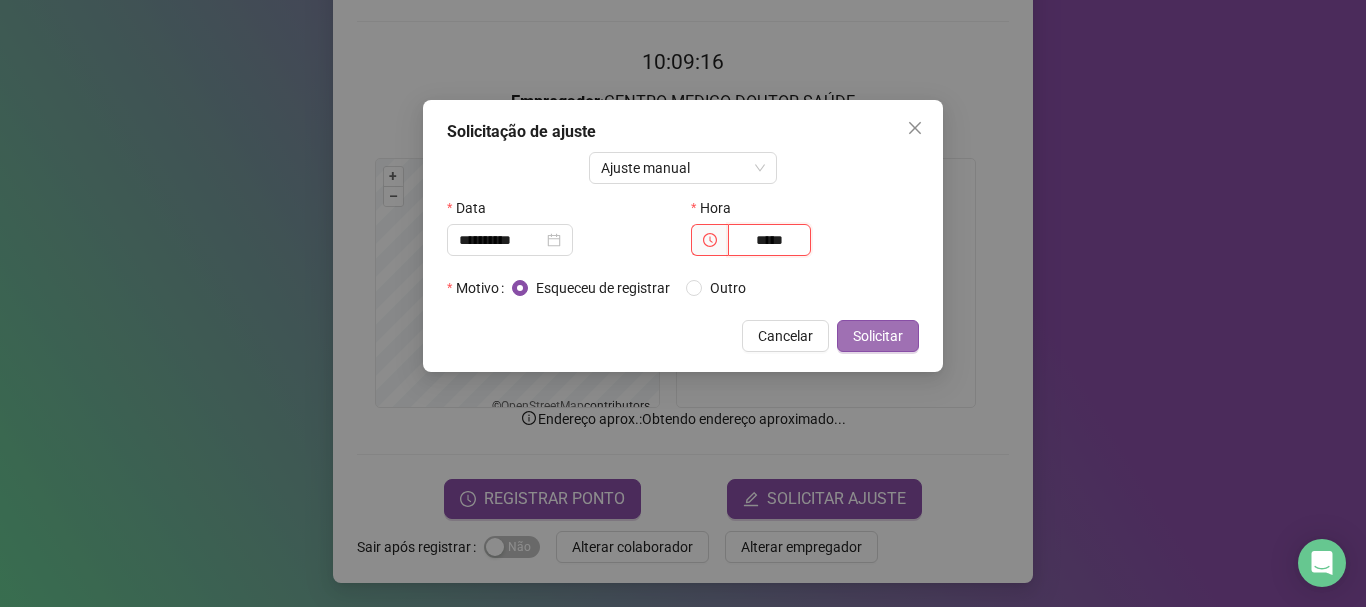 type on "*****" 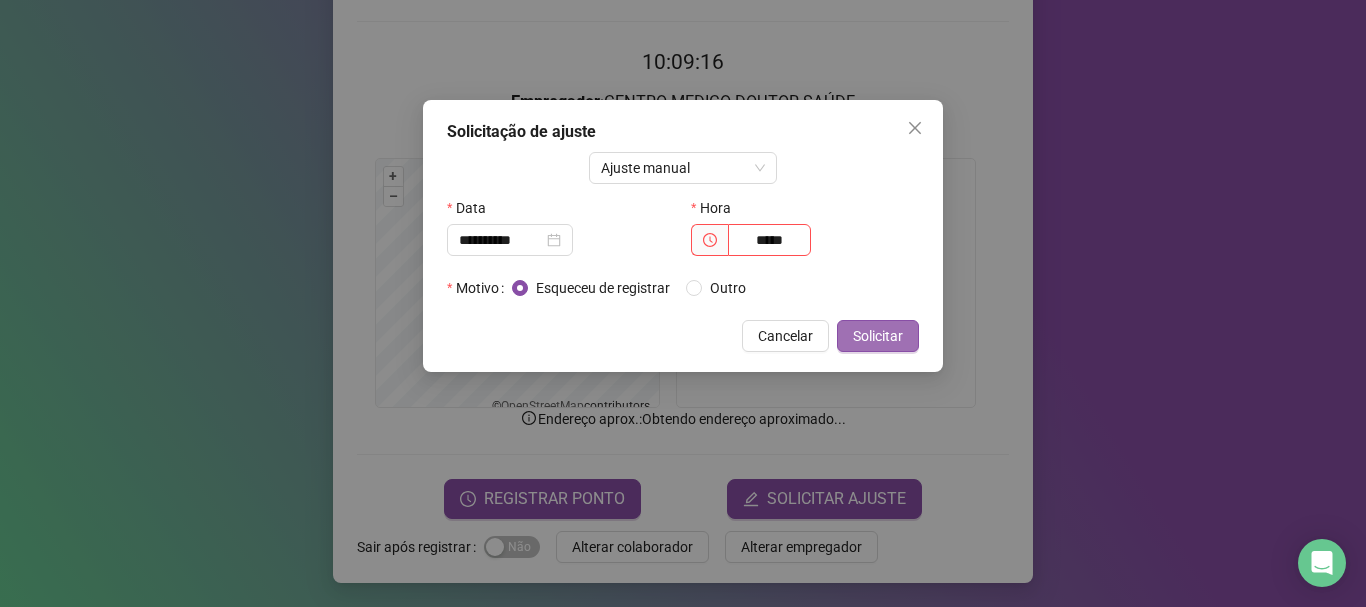 click on "Solicitar" at bounding box center [878, 336] 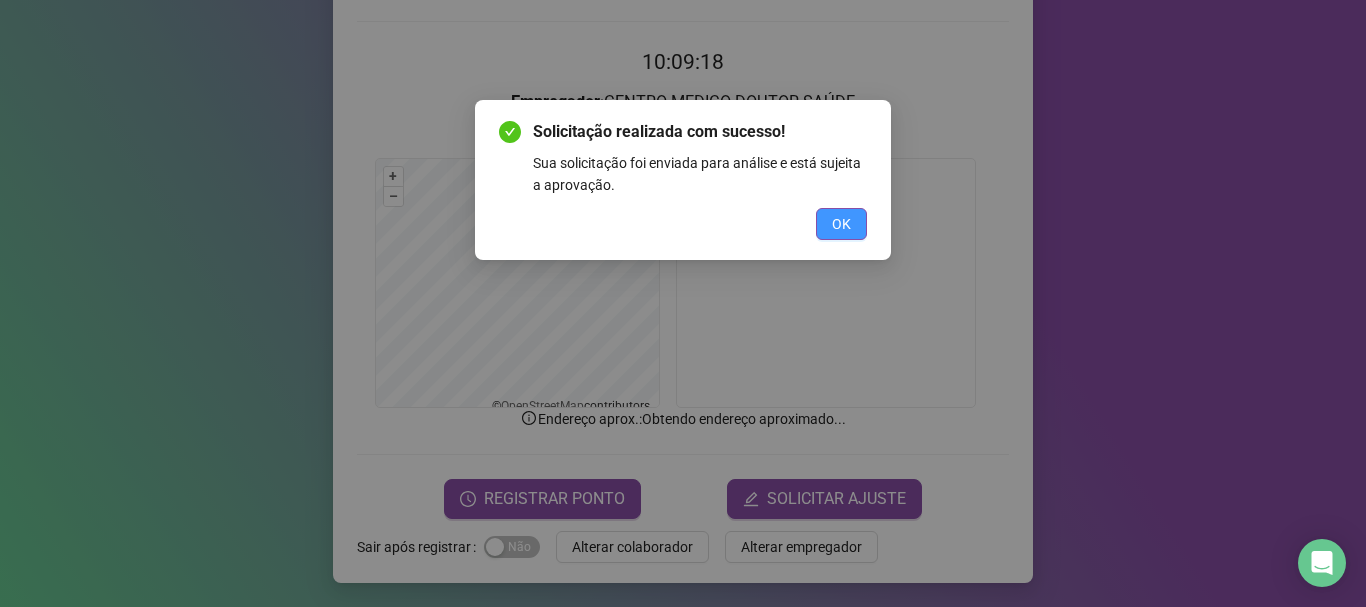 click on "OK" at bounding box center [841, 224] 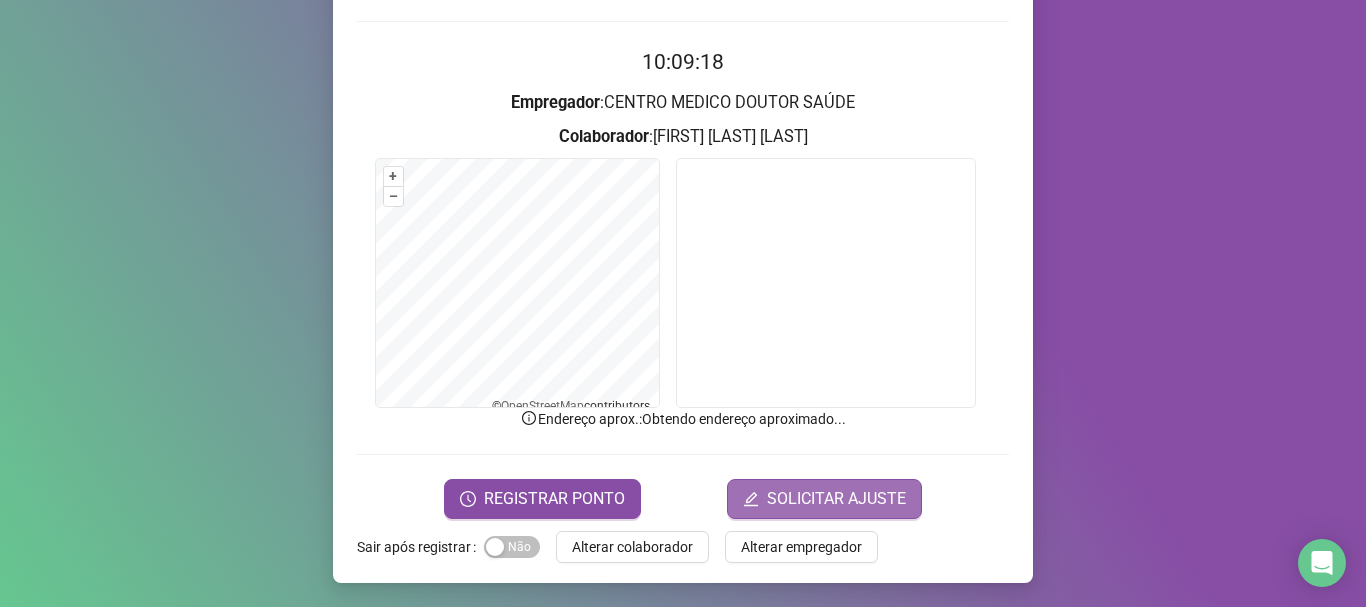 click on "SOLICITAR AJUSTE" at bounding box center [824, 499] 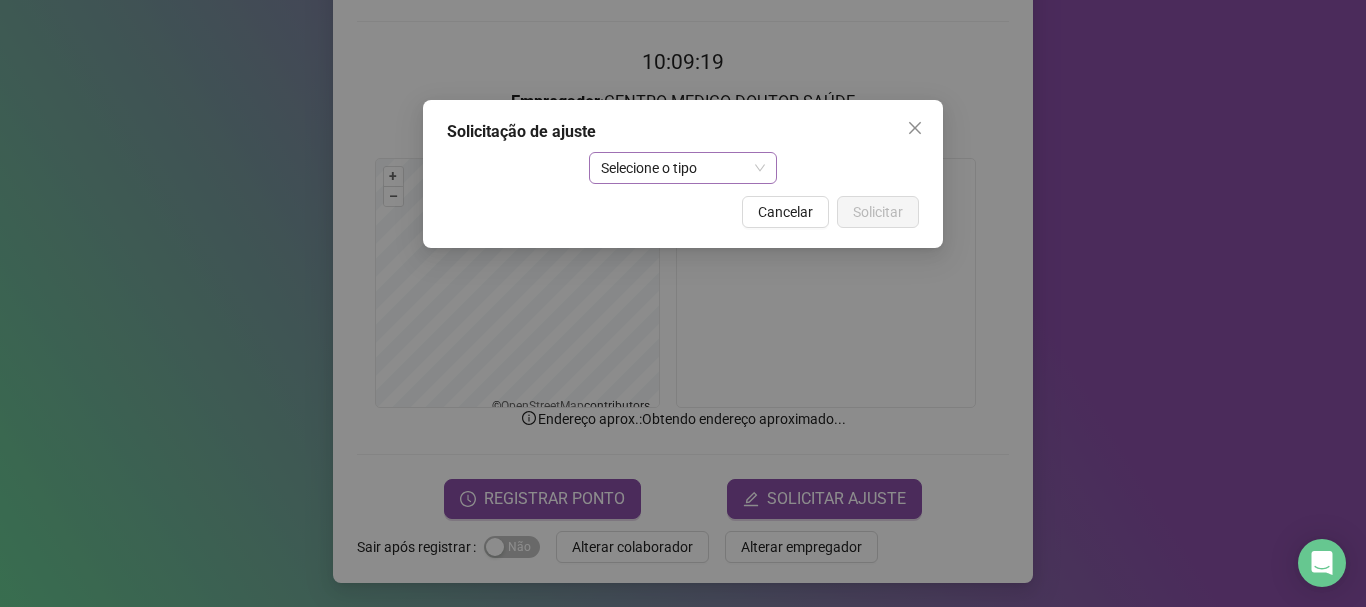 click on "Selecione o tipo" at bounding box center [683, 168] 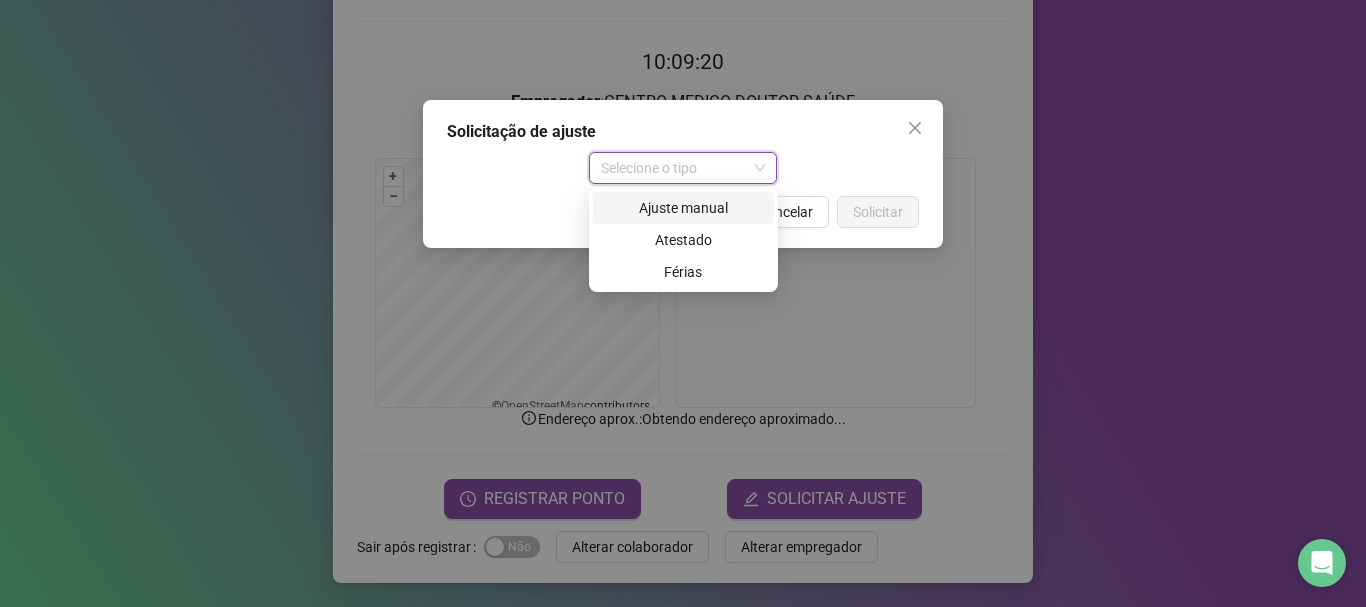 click on "Ajuste manual" at bounding box center [683, 208] 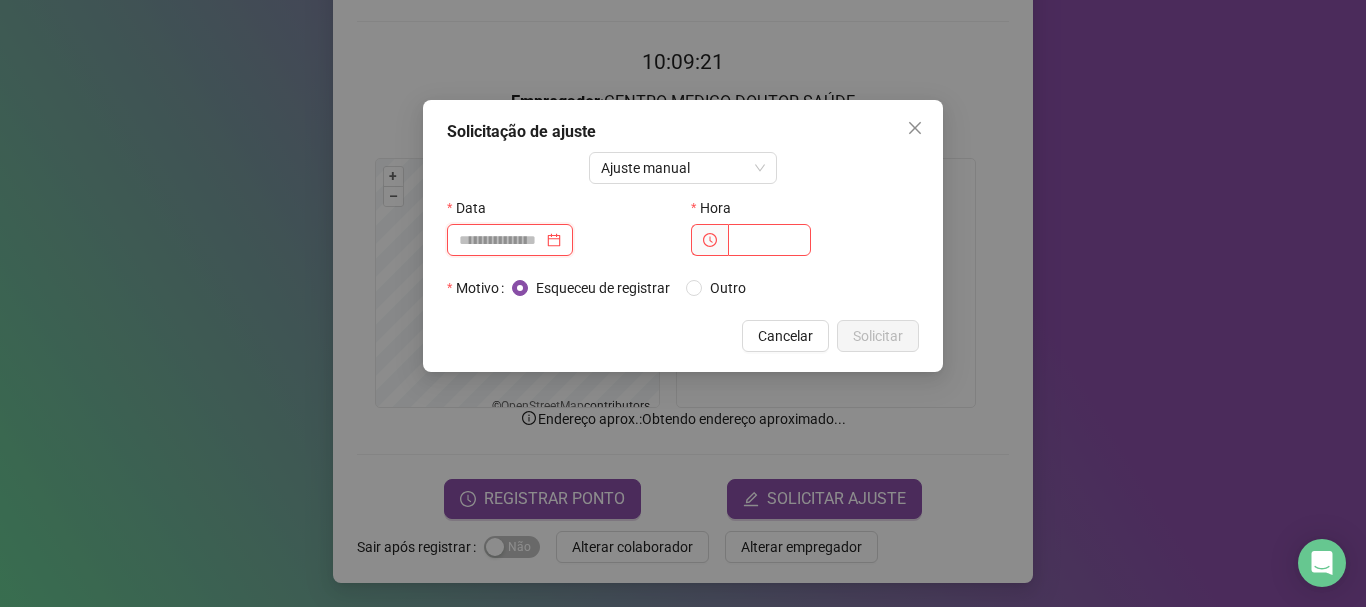 click at bounding box center (501, 240) 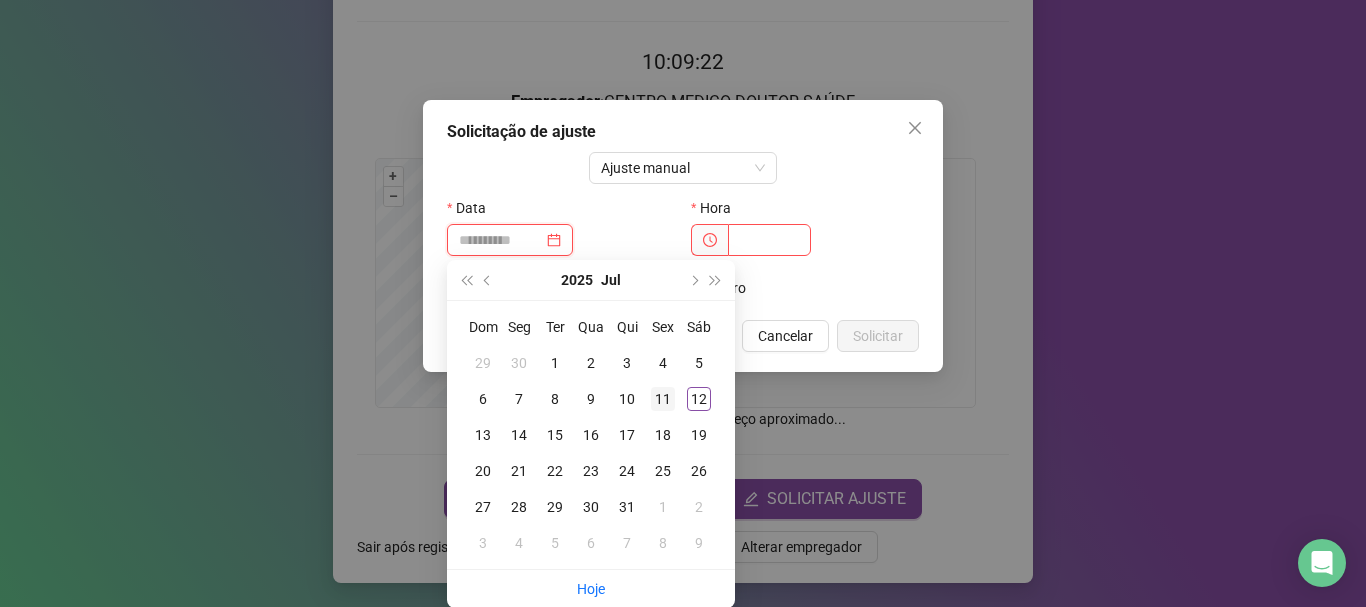 type on "**********" 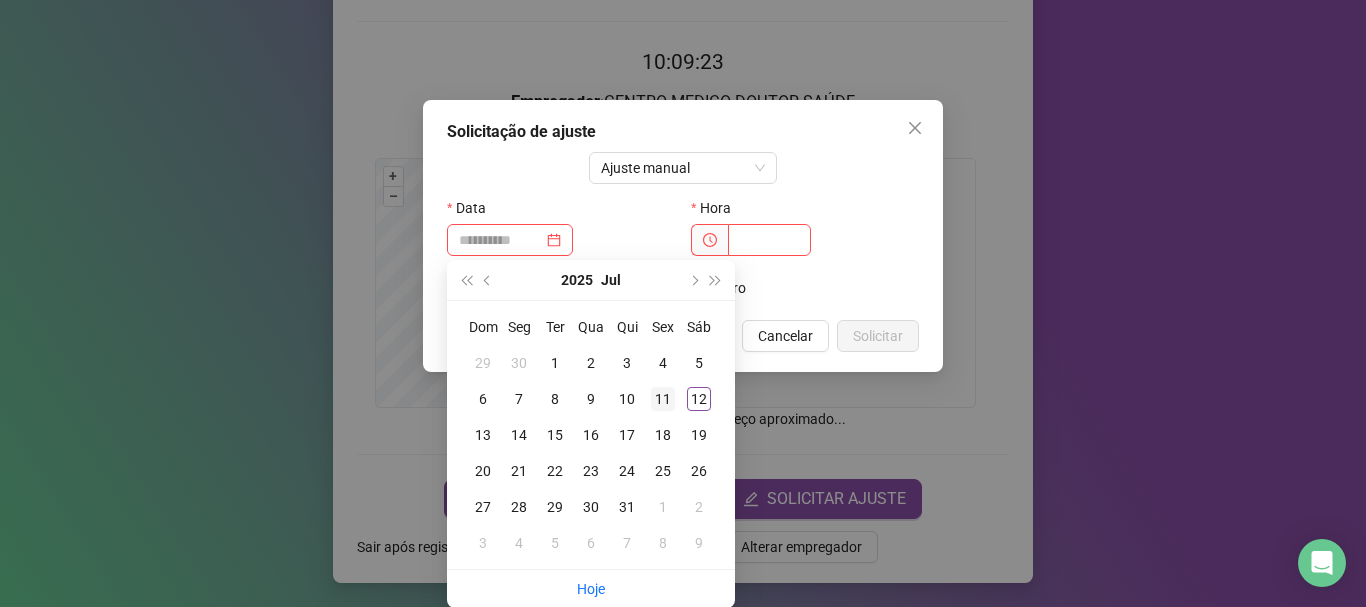 click on "11" at bounding box center (663, 399) 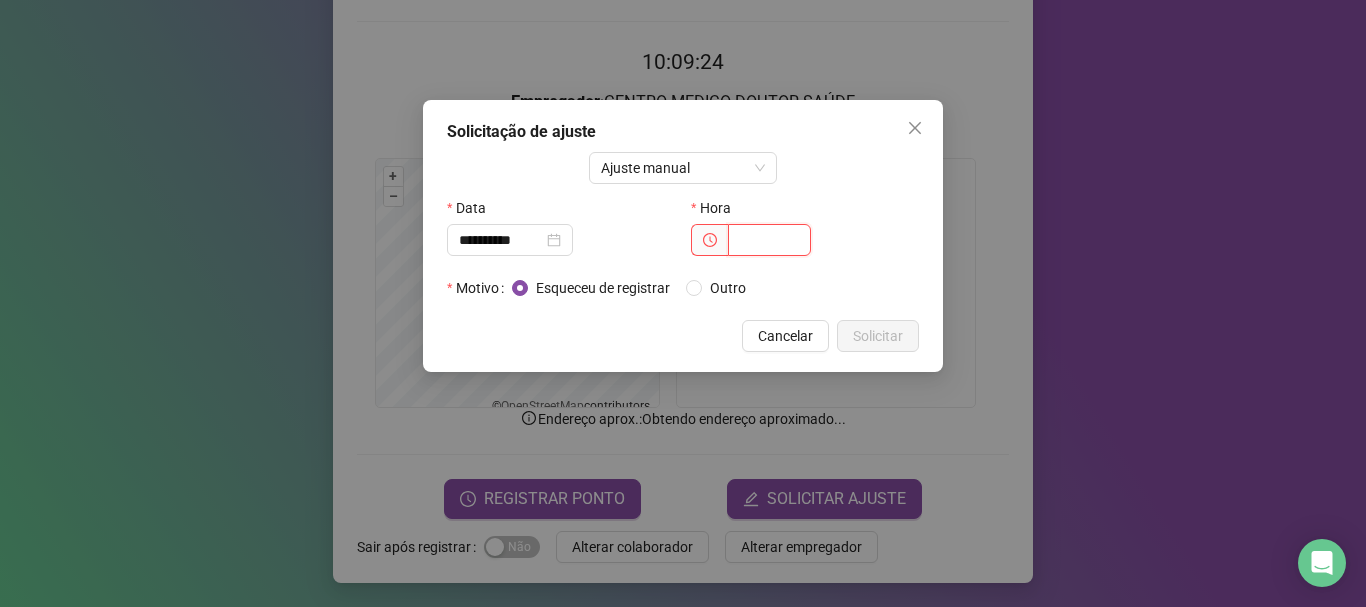 click at bounding box center (769, 240) 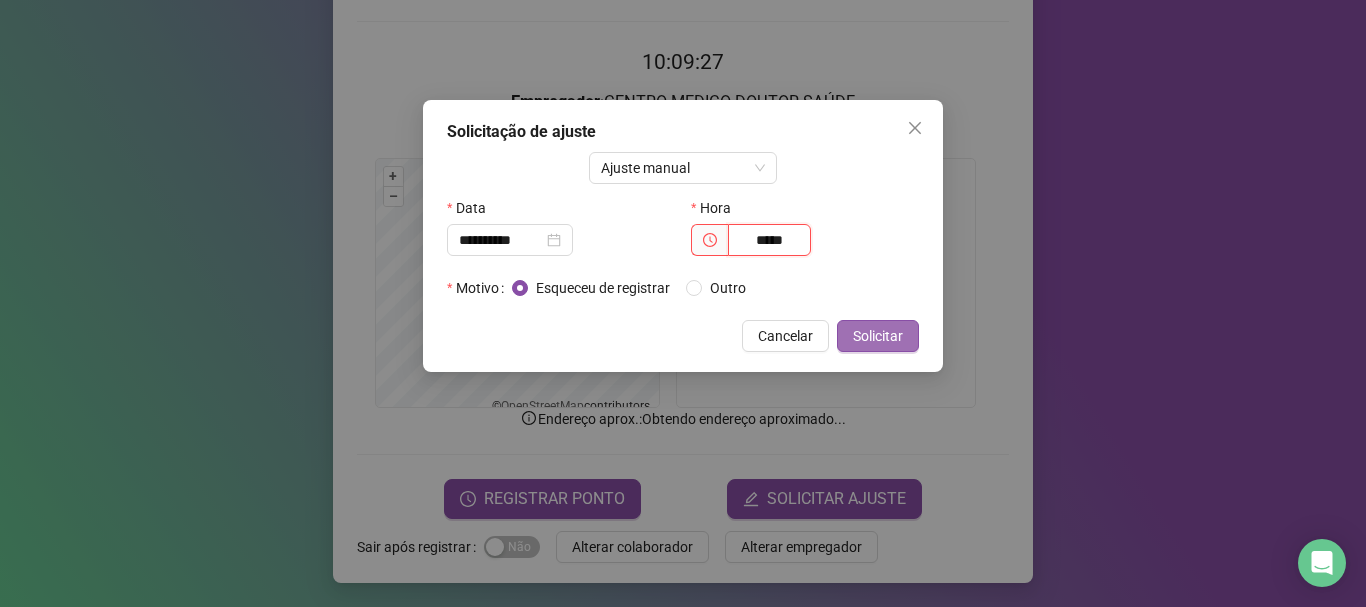 type on "*****" 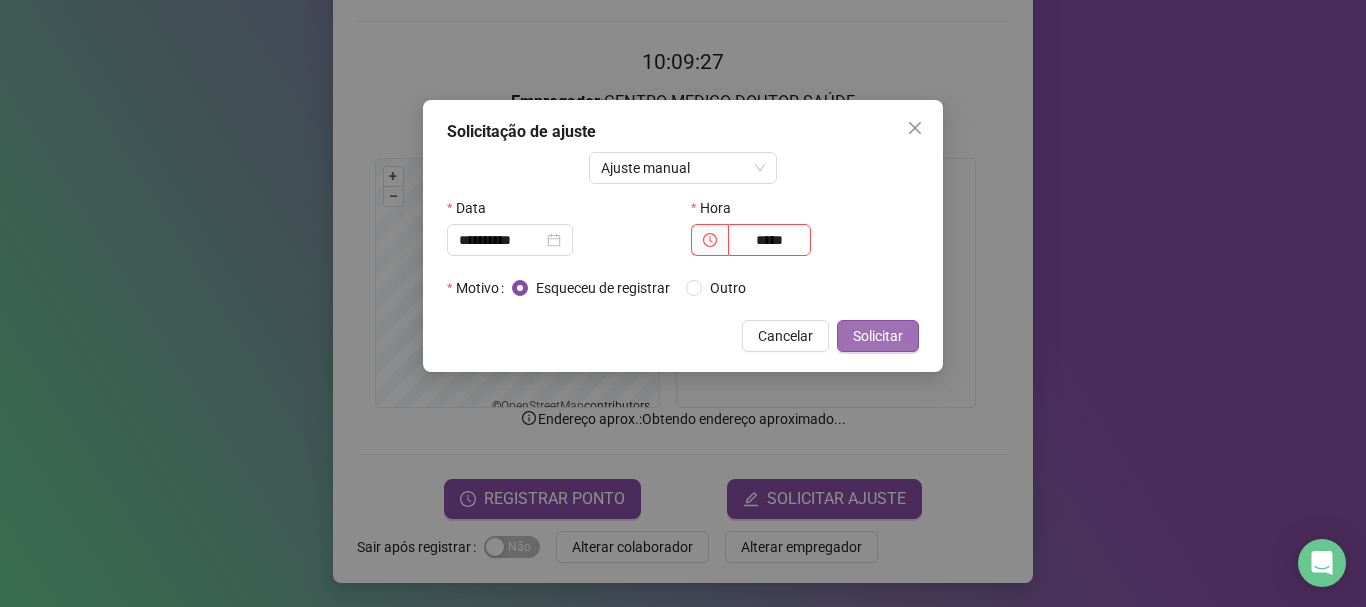 click on "Solicitar" at bounding box center [878, 336] 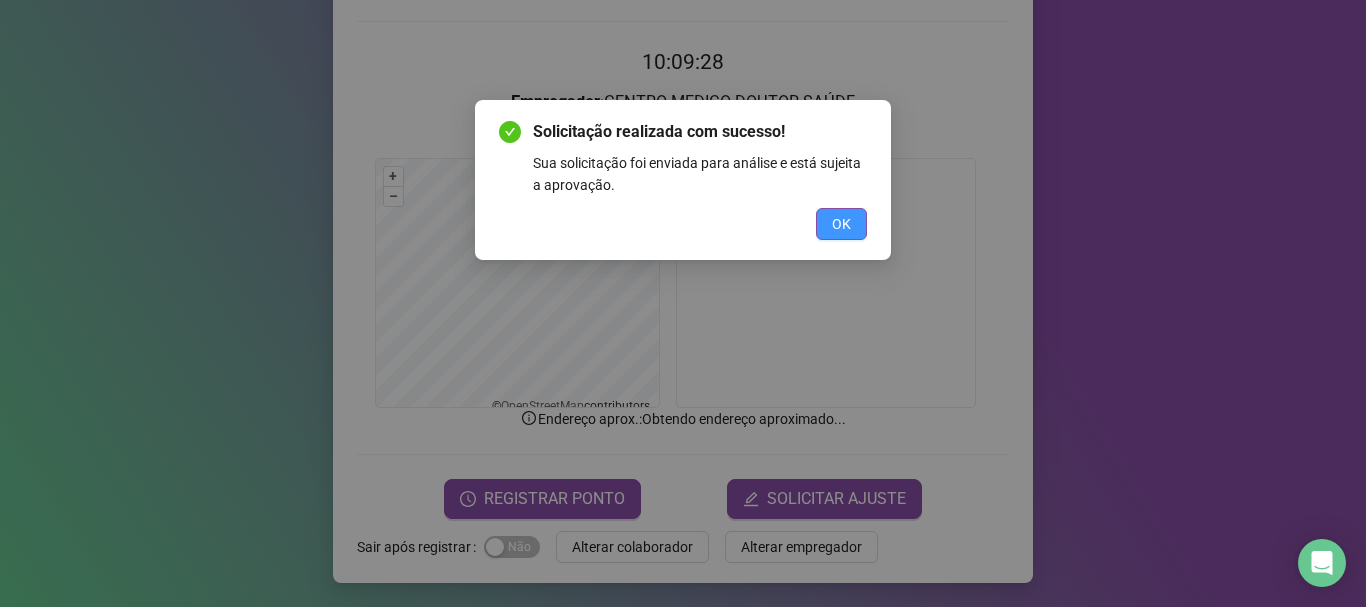 click on "OK" at bounding box center [841, 224] 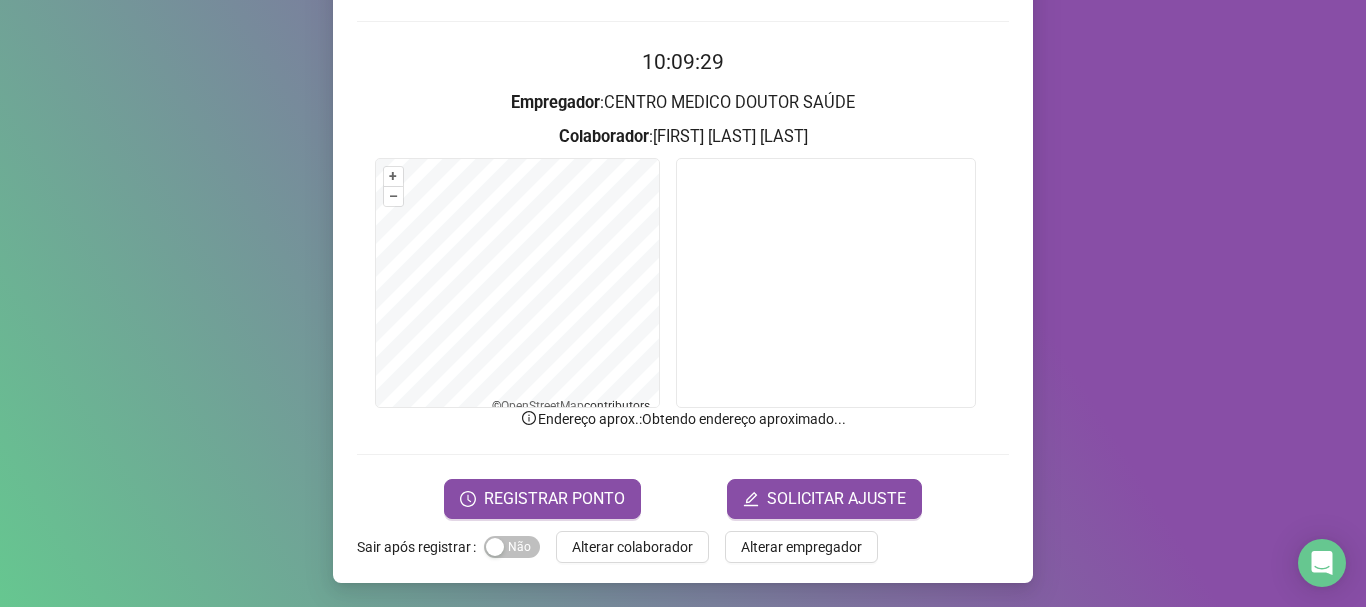 click on "Registro de ponto web 10:09:29 Empregador :  CENTRO MEDICO DOUTOR SAÚDE Colaborador :  EMILY  SOUZA FREITAS  + – ⇧ › ©  OpenStreetMap  contributors. Endereço aprox. :  Obtendo endereço aproximado... REGISTRAR PONTO SOLICITAR AJUSTE Sair após registrar Sim Não Alterar colaborador Alterar empregador" at bounding box center (683, 217) 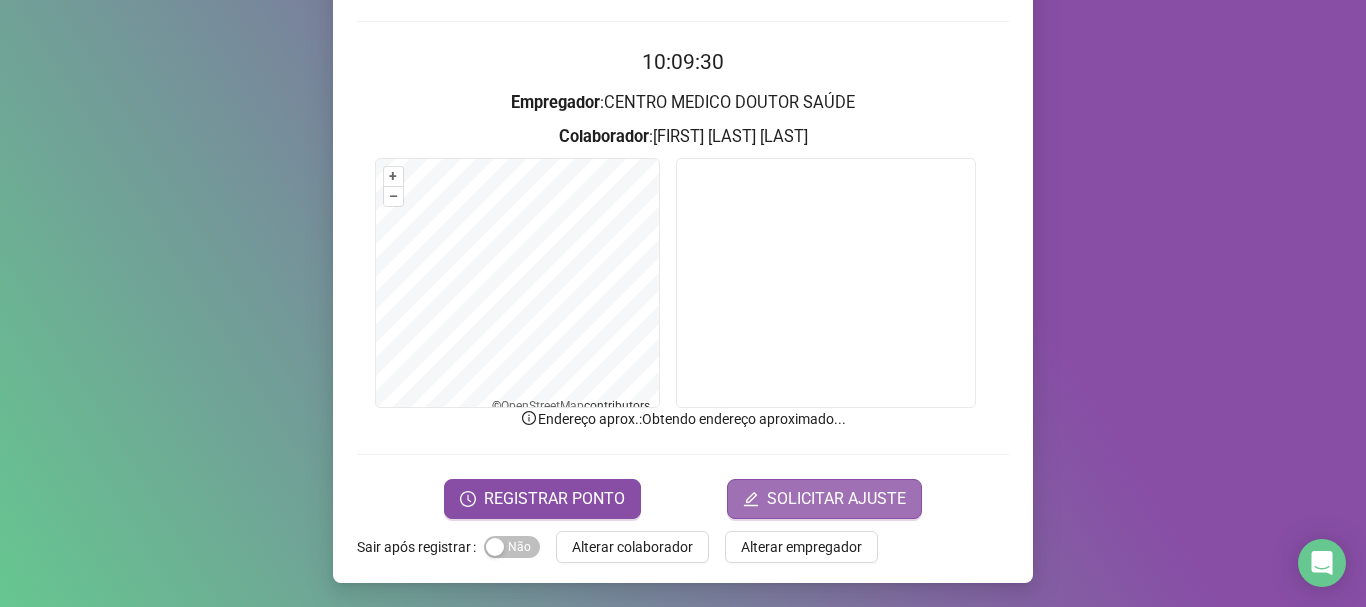 click on "SOLICITAR AJUSTE" at bounding box center (824, 499) 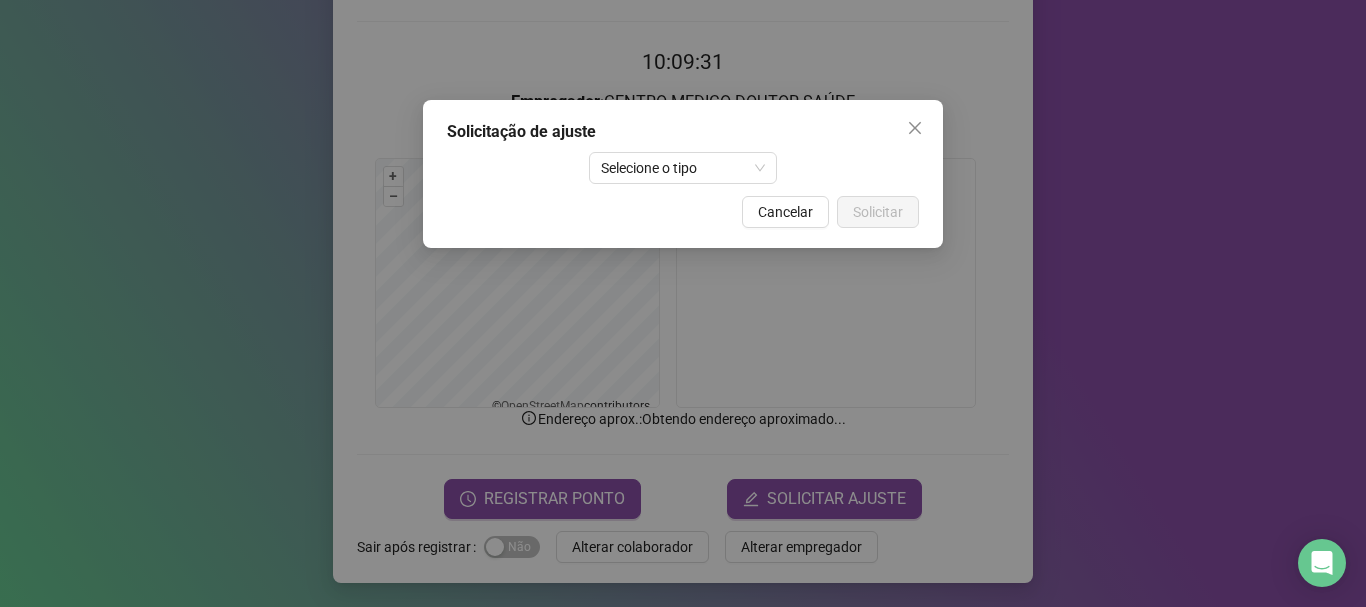 click on "Solicitação de ajuste Selecione o tipo Cancelar Solicitar" at bounding box center (683, 174) 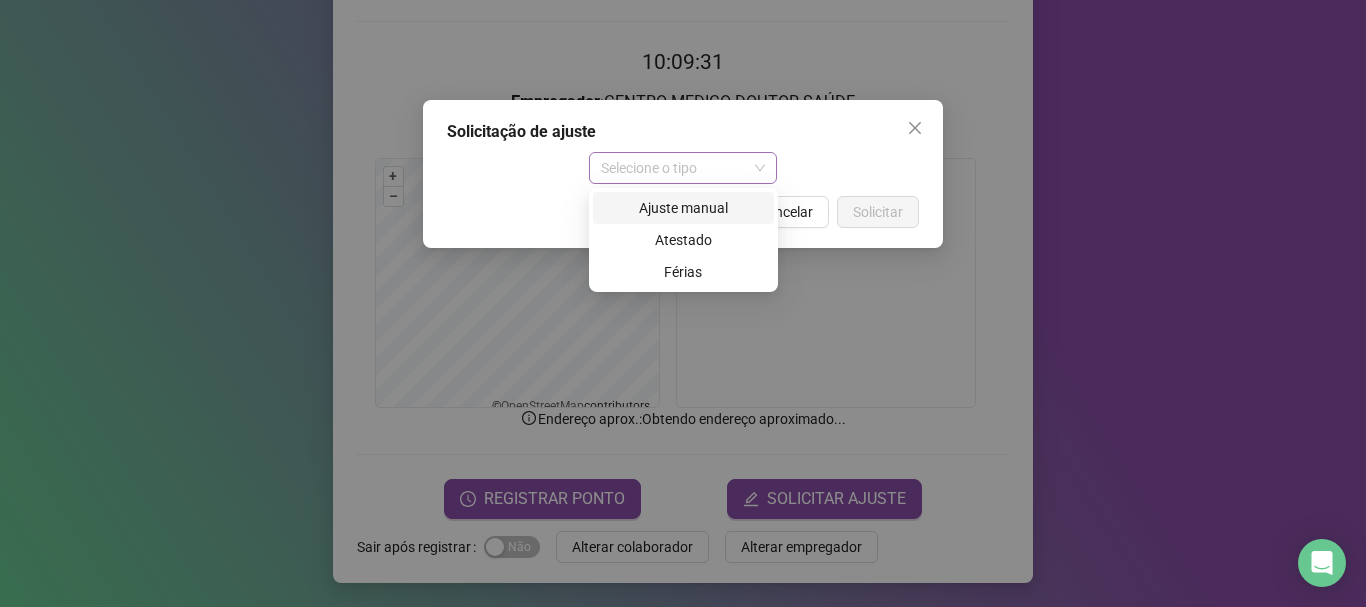 click on "Selecione o tipo" at bounding box center [683, 168] 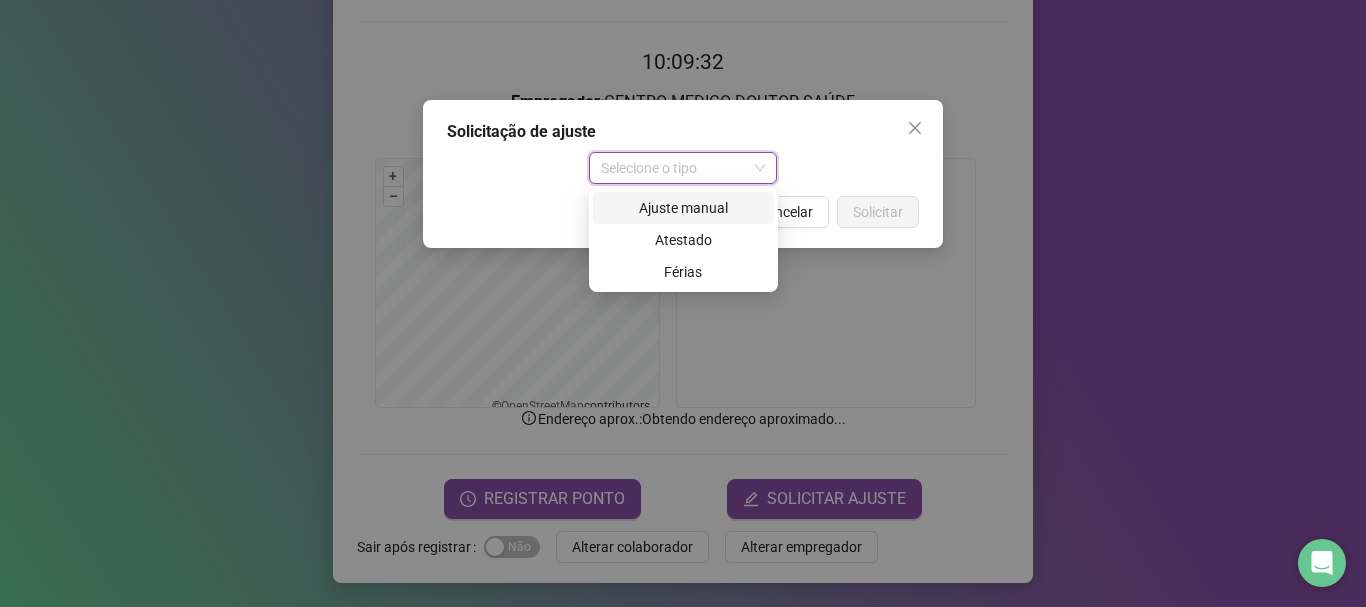 click on "Ajuste manual" at bounding box center (683, 208) 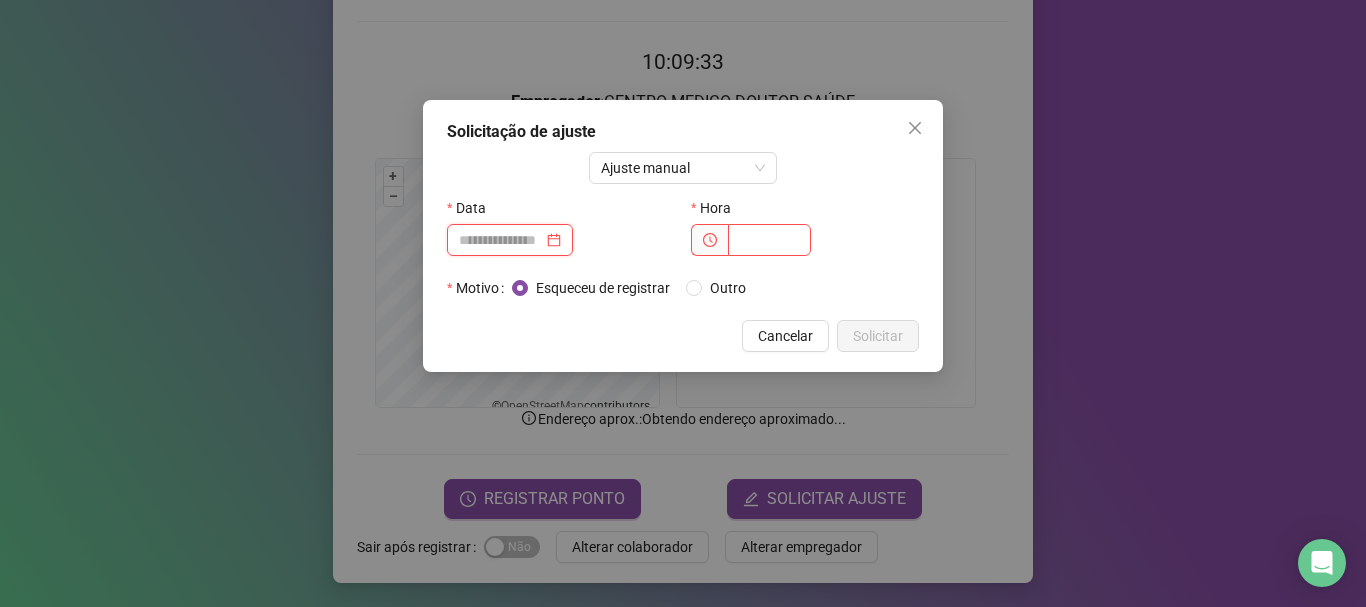 click at bounding box center (501, 240) 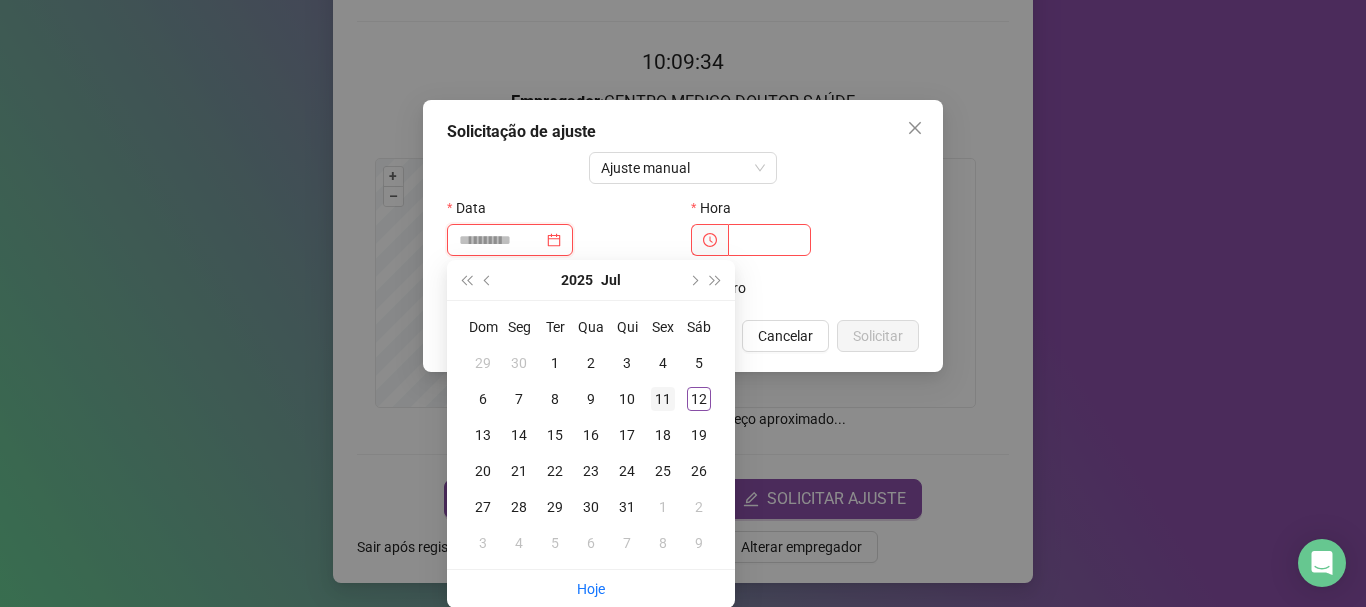 type on "**********" 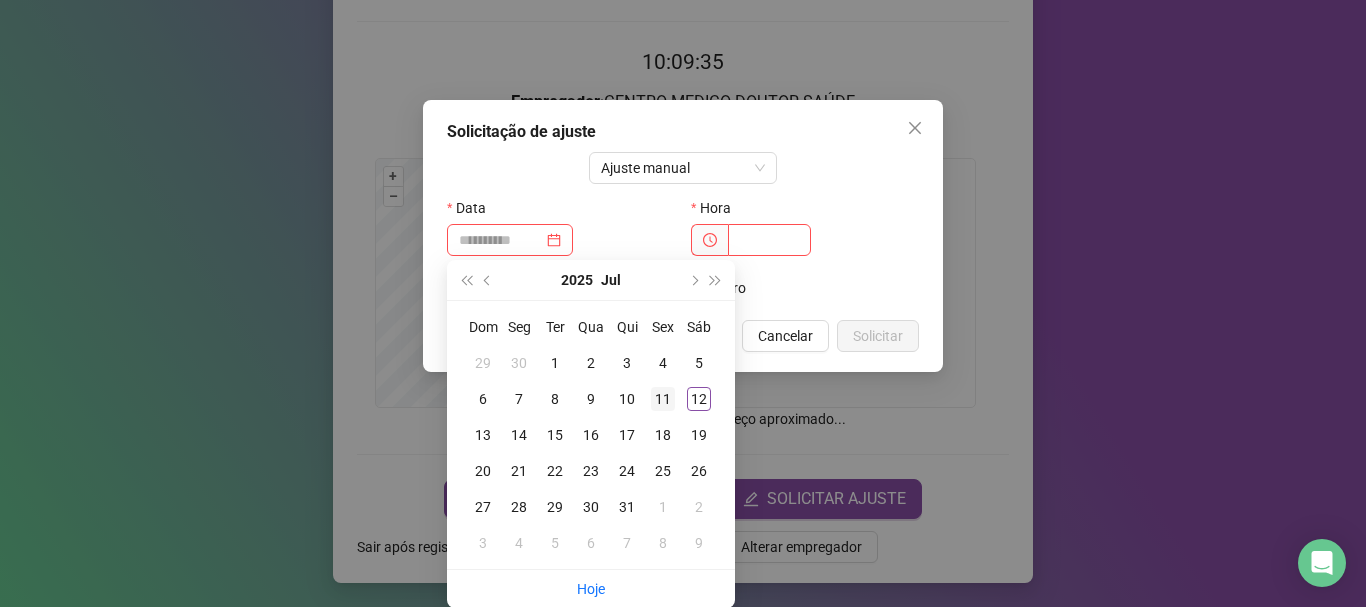 click on "11" at bounding box center [663, 399] 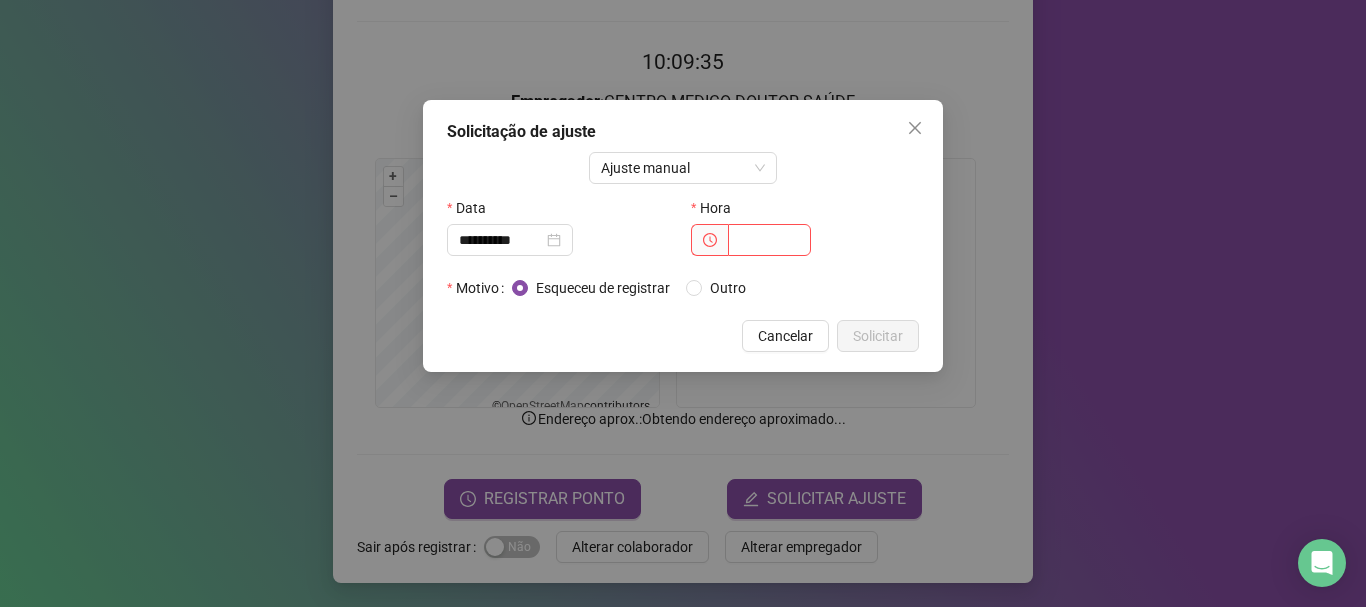 click on "Hora" at bounding box center (805, 232) 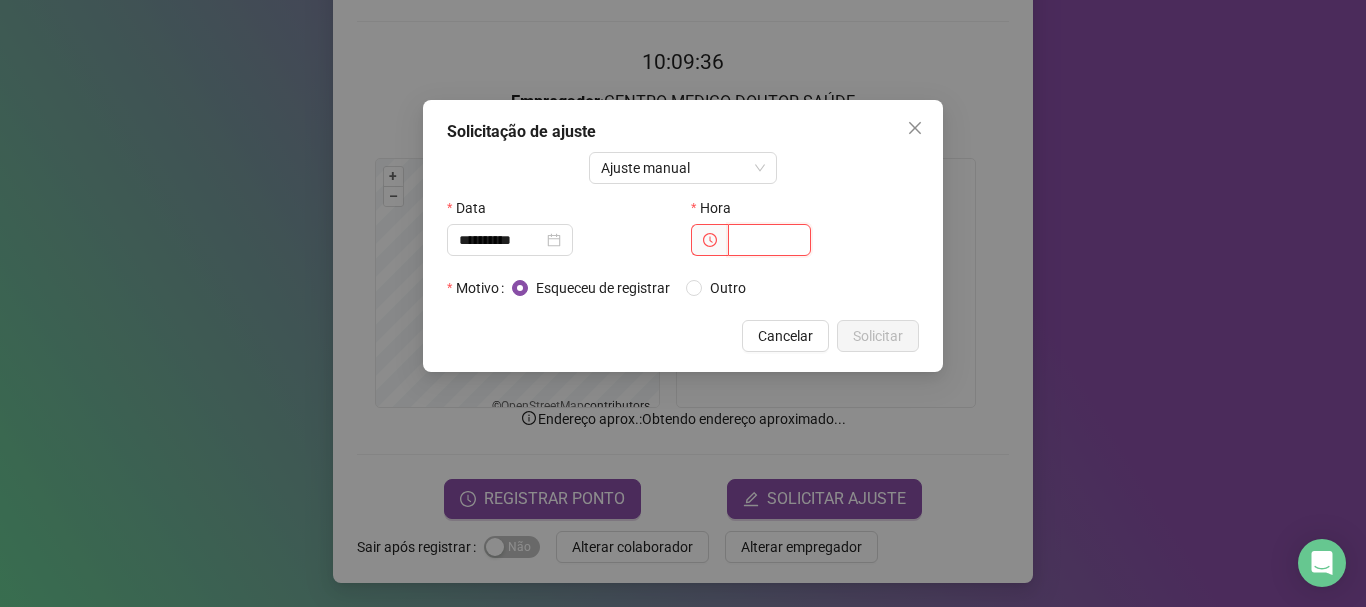 click at bounding box center [769, 240] 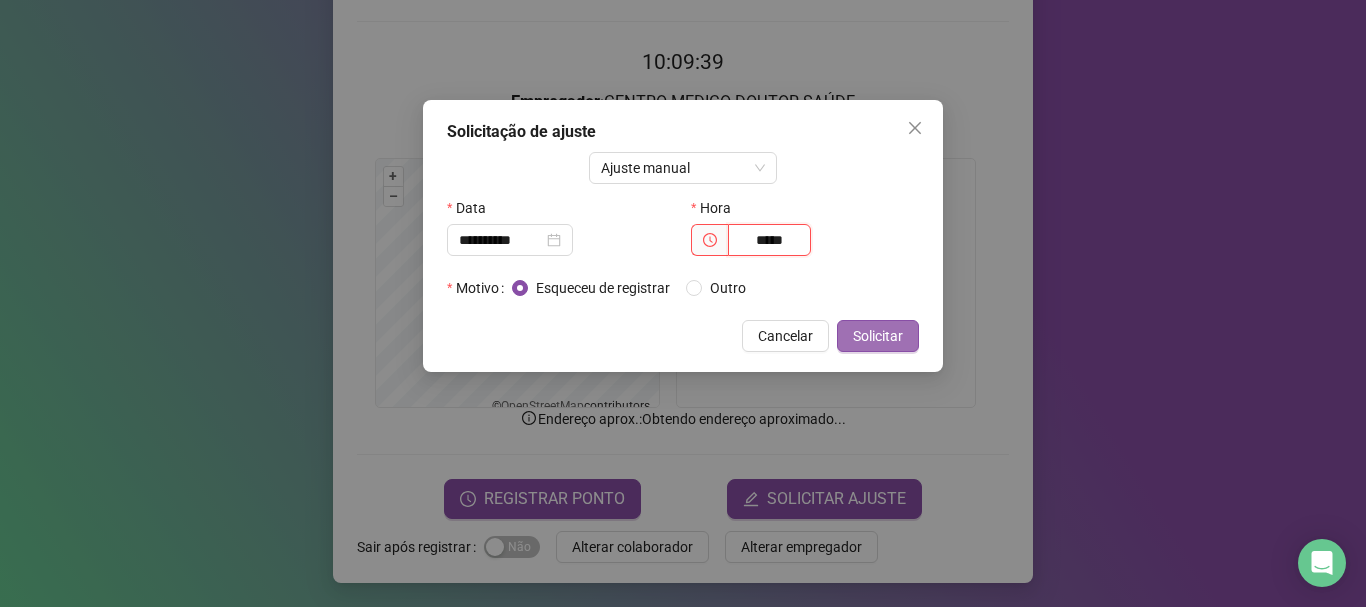 type on "*****" 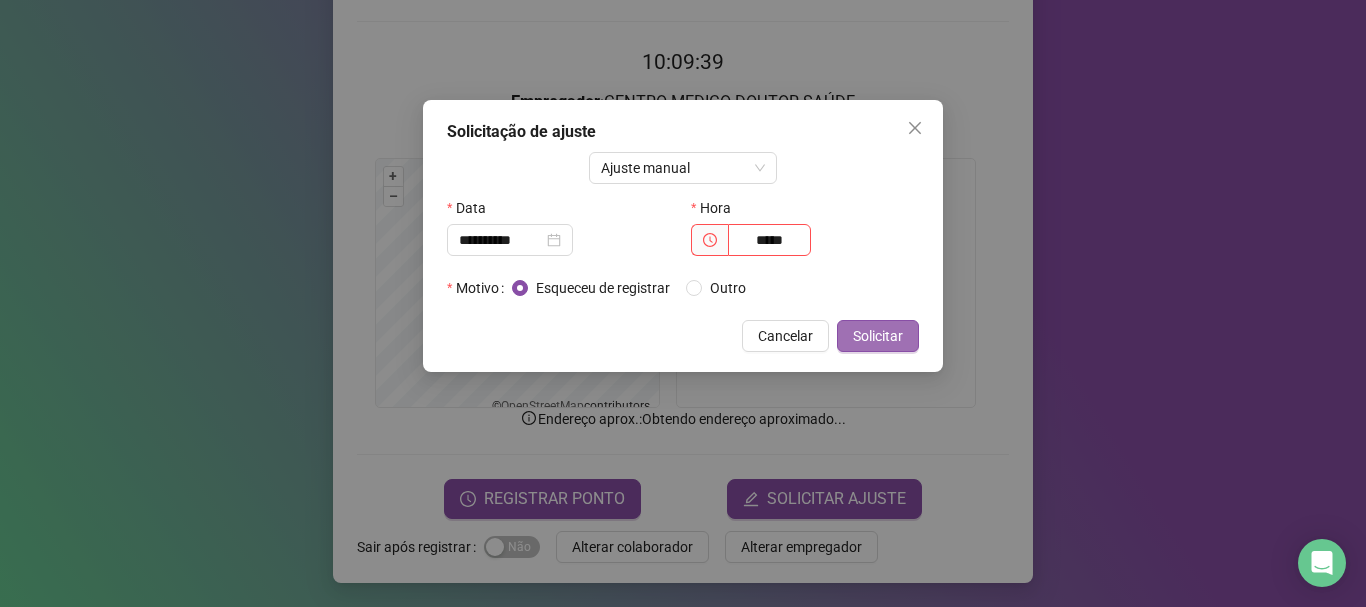 click on "Solicitar" at bounding box center [878, 336] 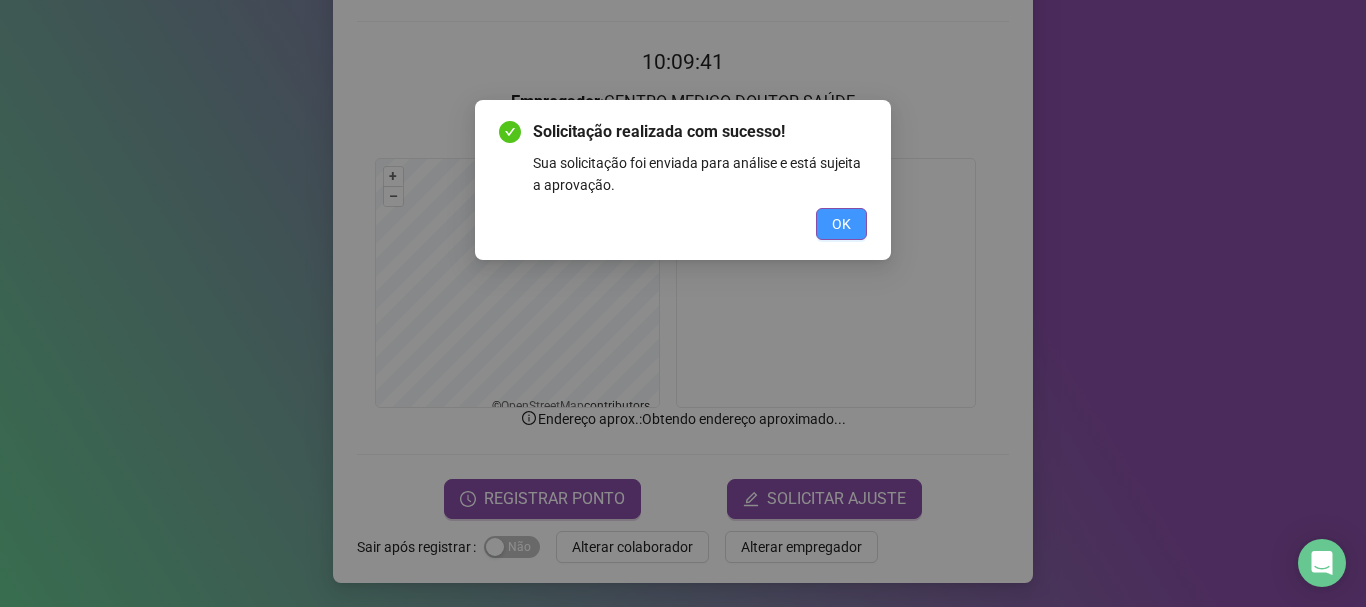 click on "OK" at bounding box center (841, 224) 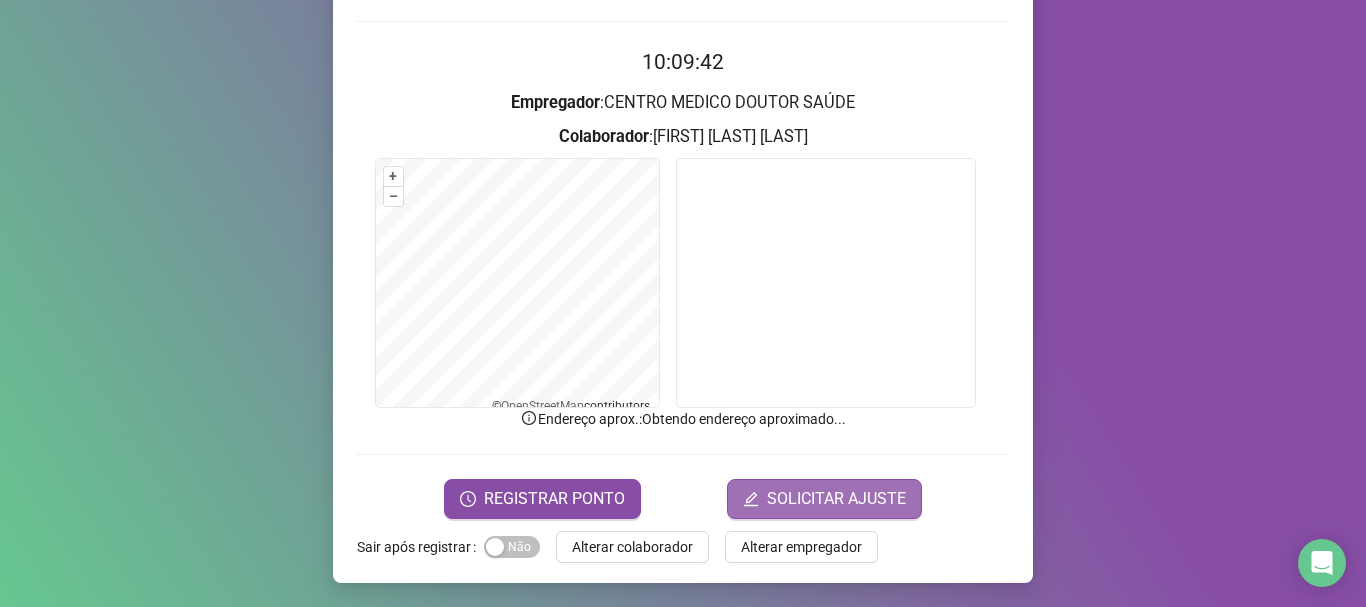 click on "SOLICITAR AJUSTE" at bounding box center [836, 499] 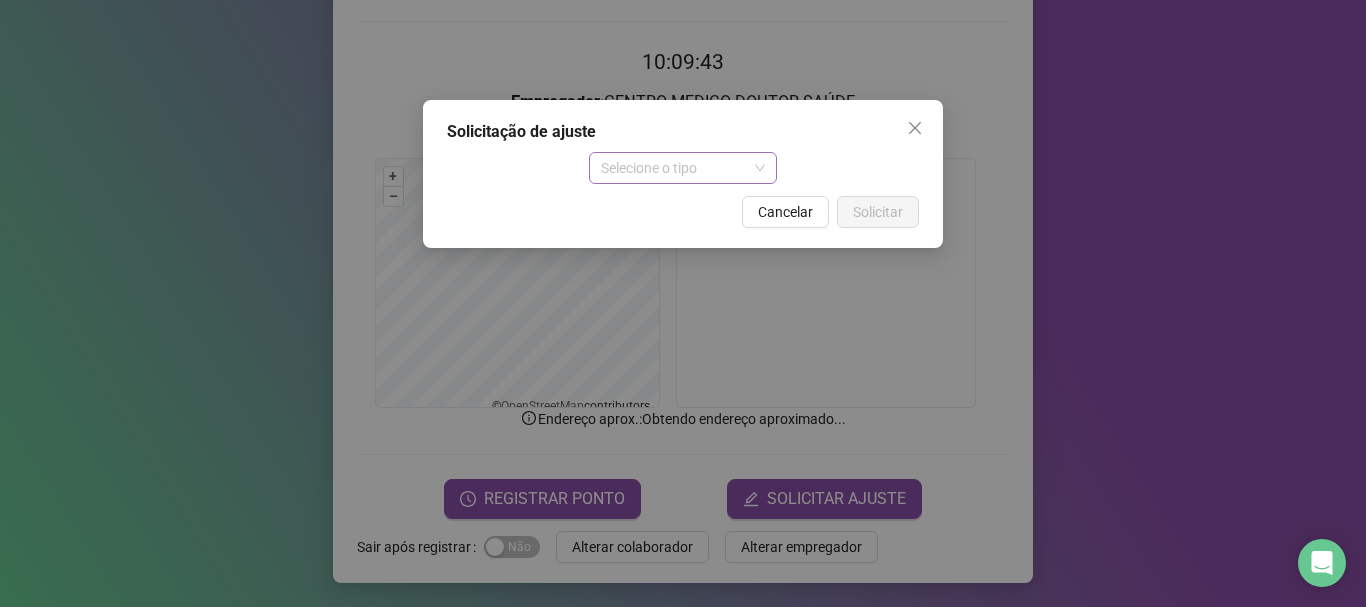 click on "Selecione o tipo" at bounding box center (683, 168) 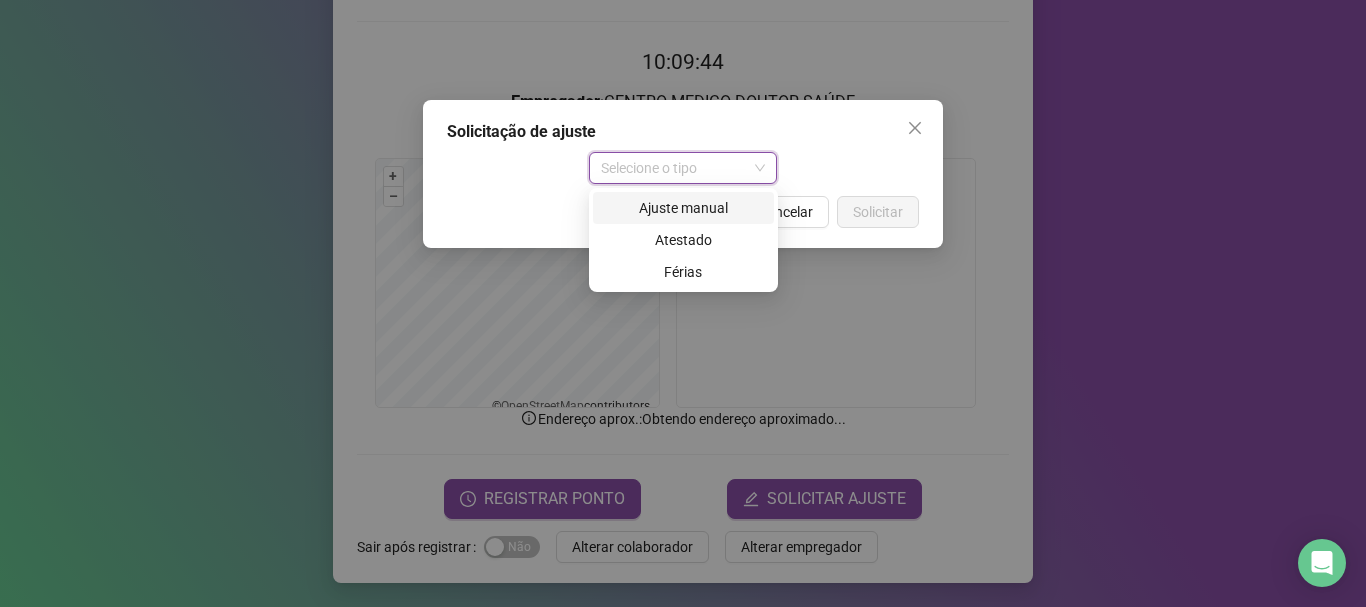 click on "Ajuste manual" at bounding box center [683, 208] 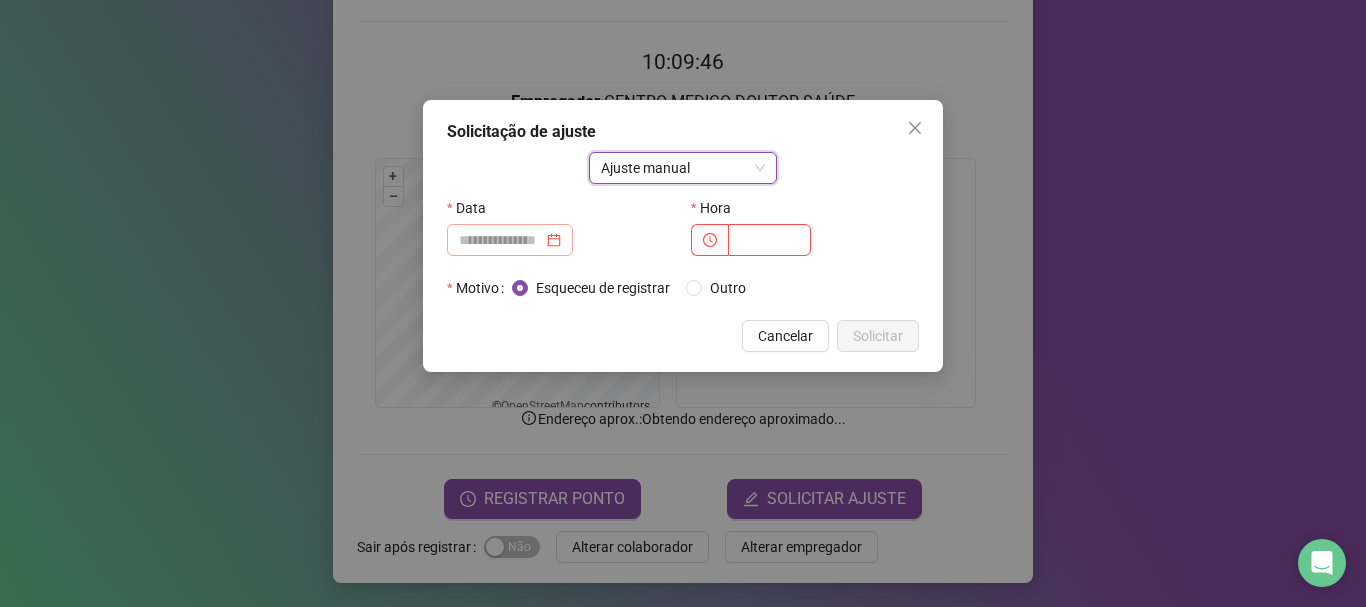 click at bounding box center [510, 240] 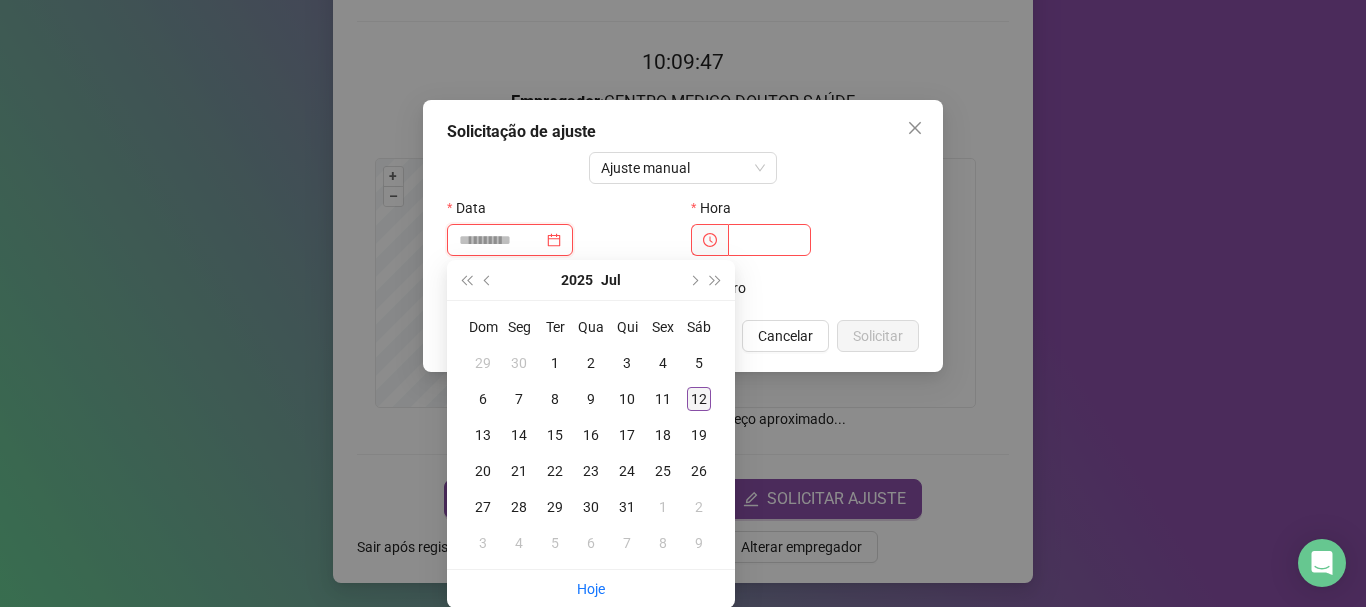 type on "**********" 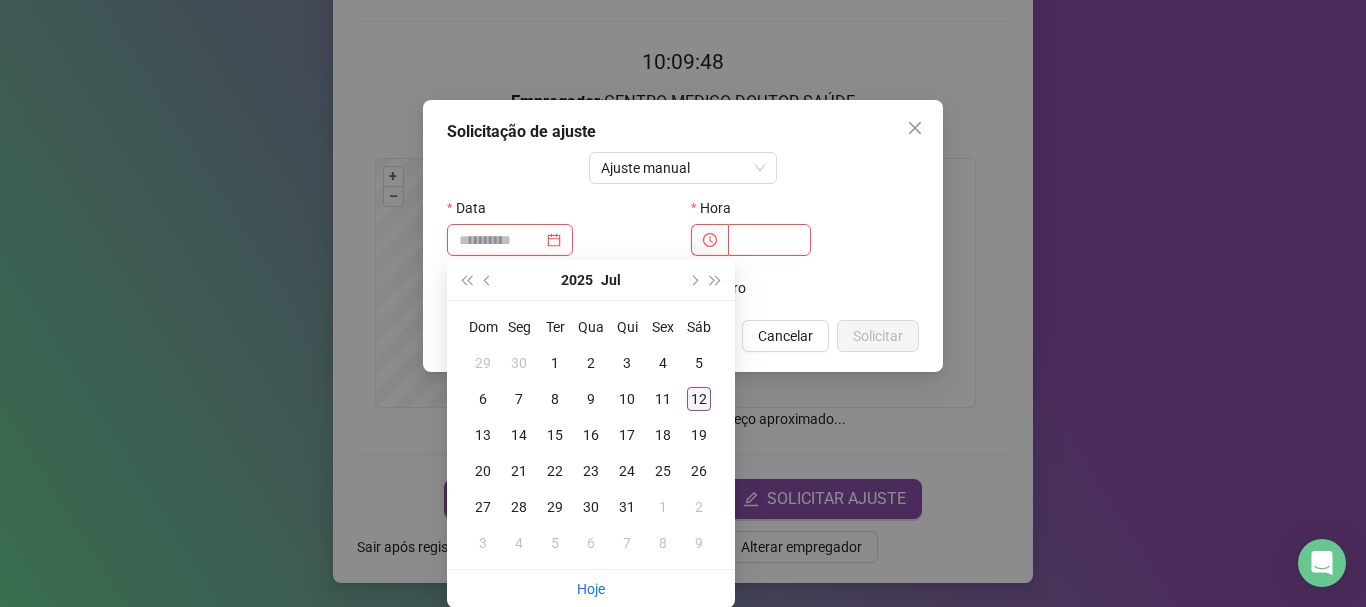 click on "12" at bounding box center (699, 399) 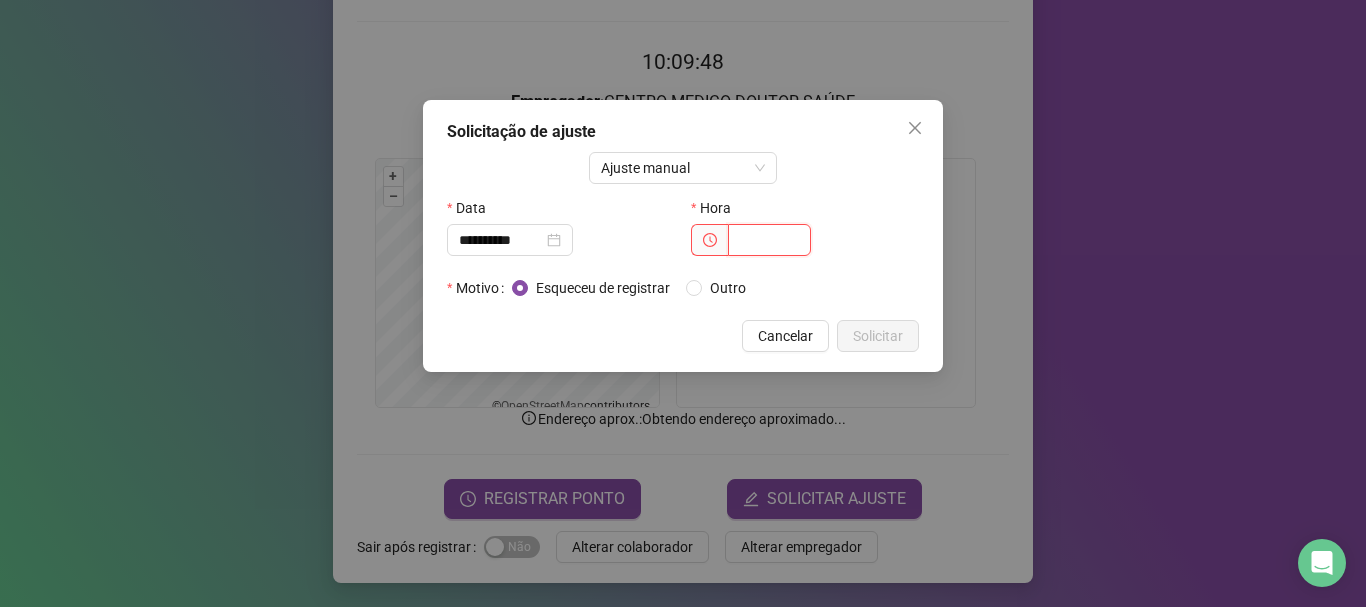 click at bounding box center (769, 240) 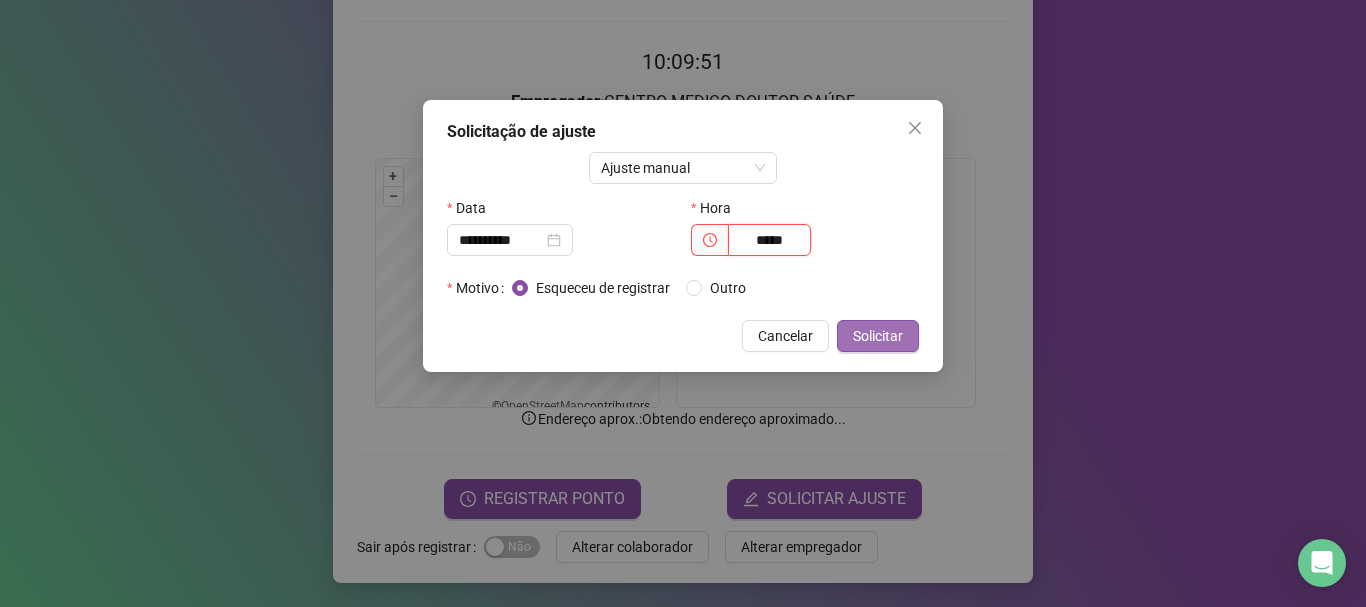 type on "*****" 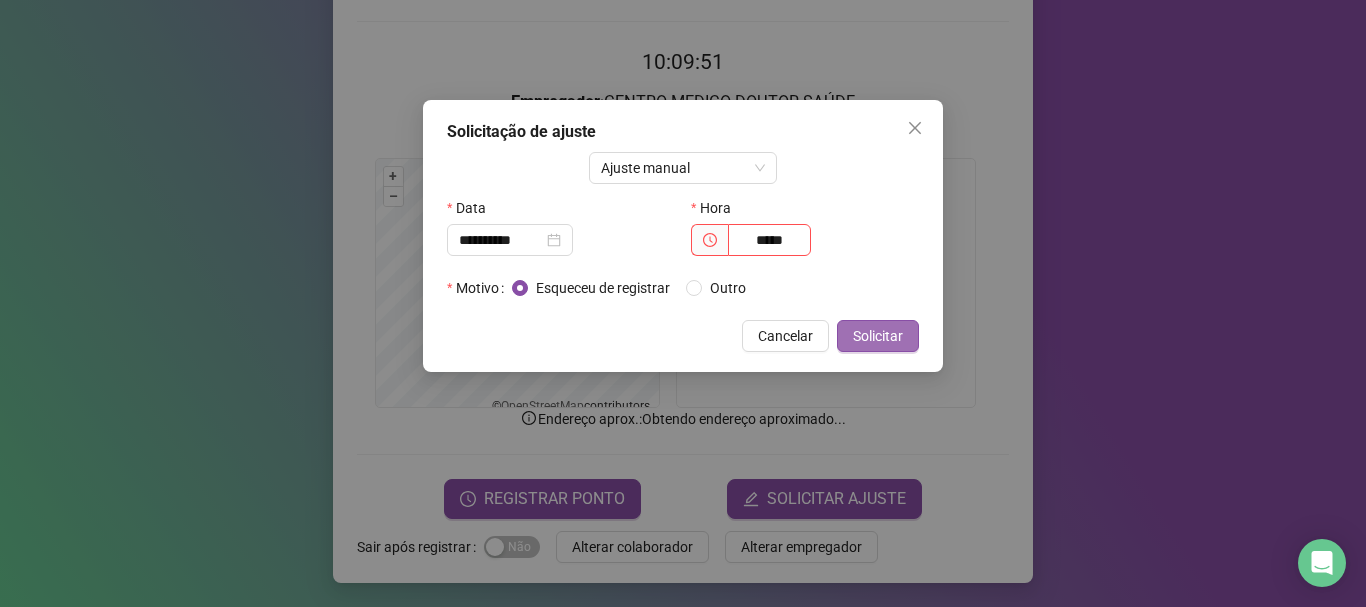click on "Solicitar" at bounding box center [878, 336] 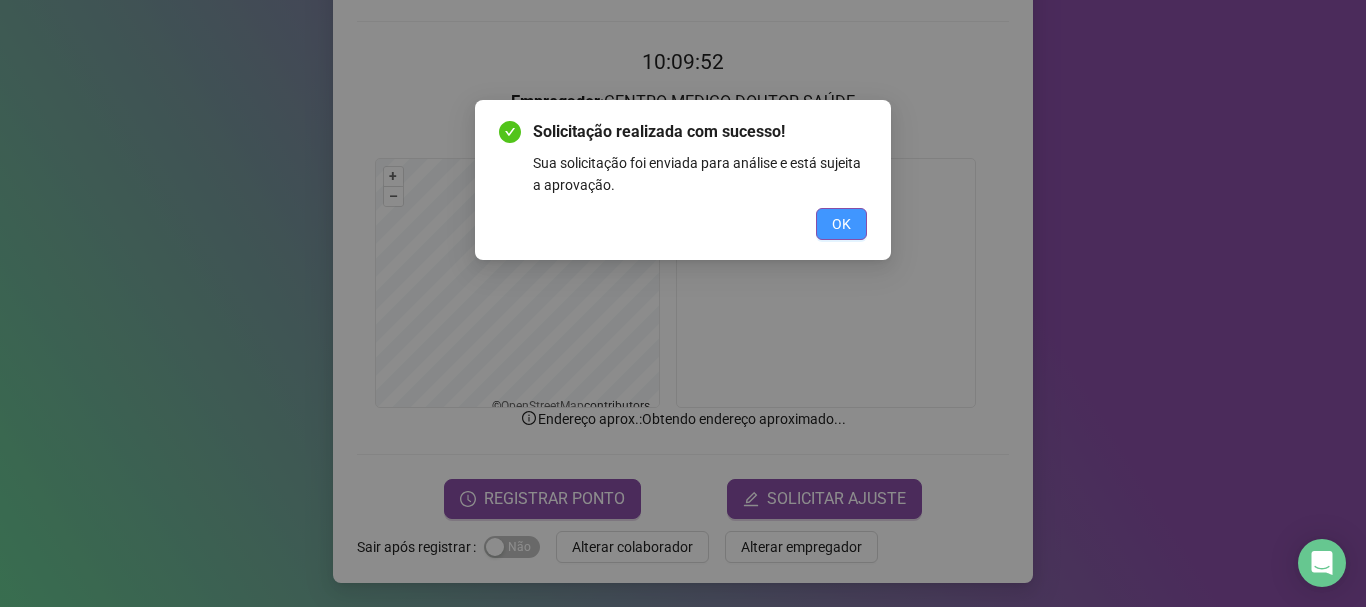 click on "OK" at bounding box center [841, 224] 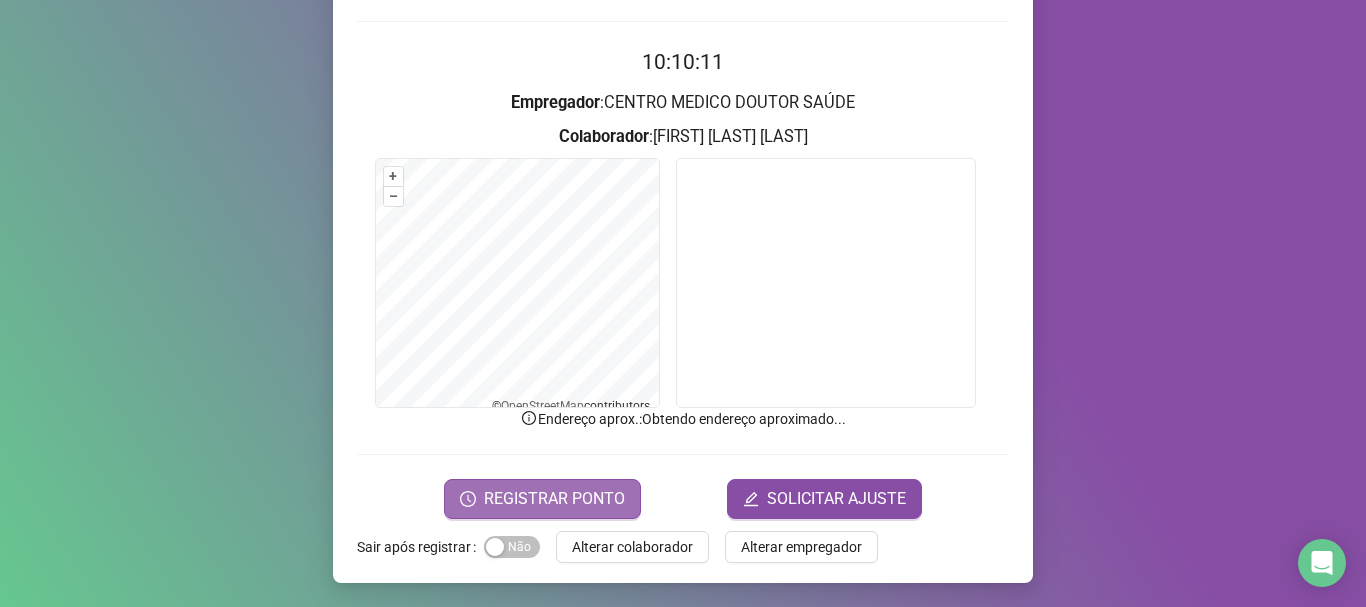 click on "REGISTRAR PONTO" at bounding box center (554, 499) 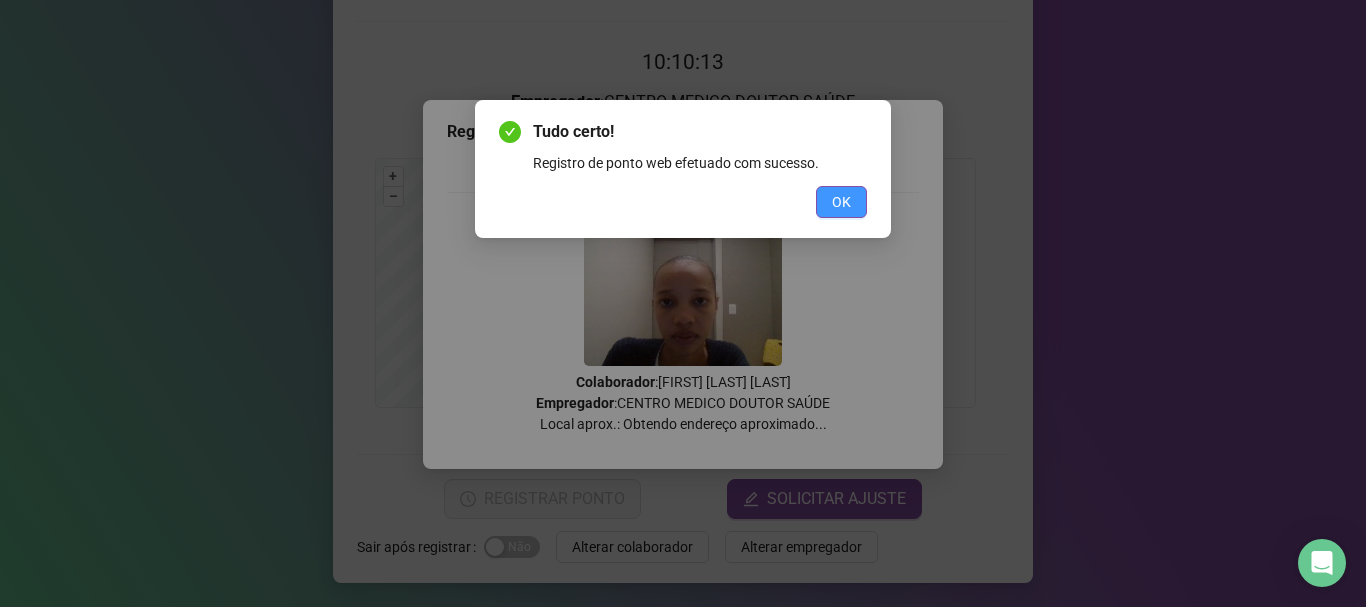 click on "OK" at bounding box center (841, 202) 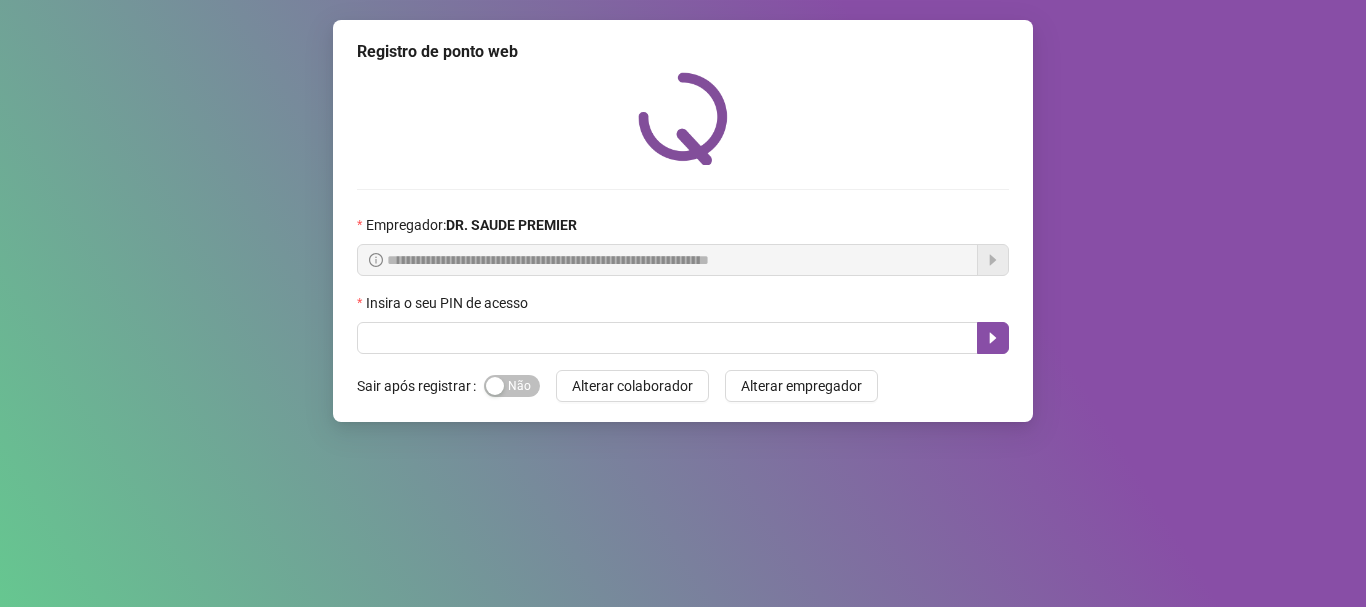 scroll, scrollTop: 0, scrollLeft: 0, axis: both 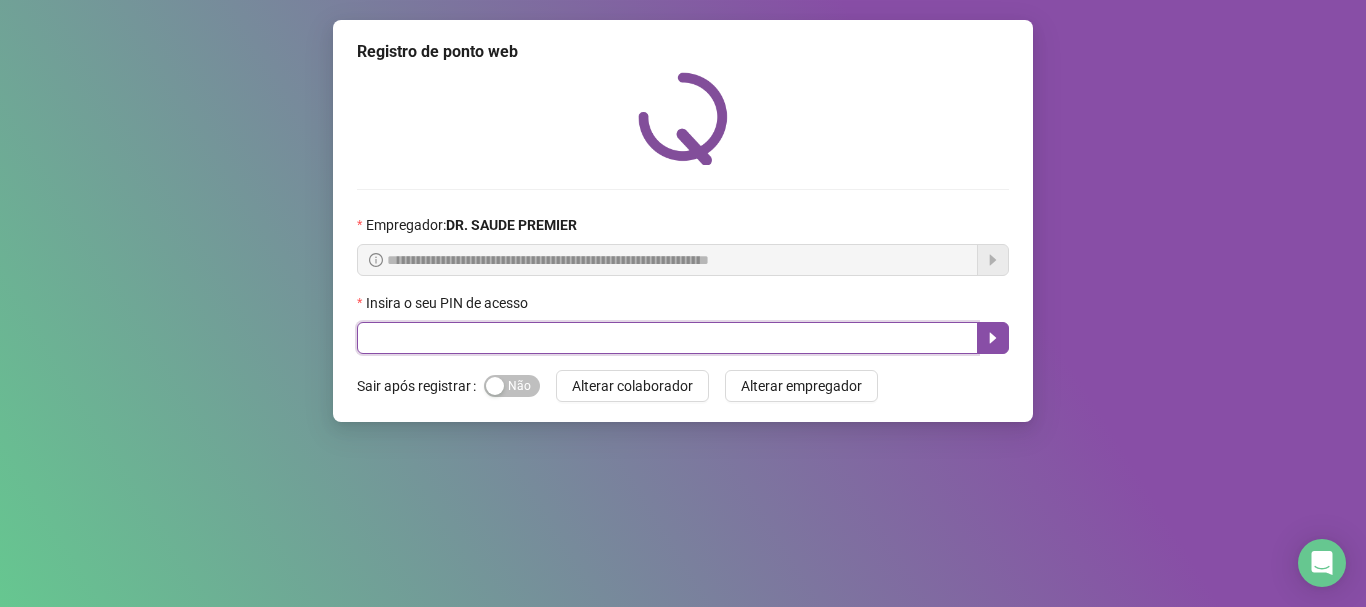 click at bounding box center [667, 338] 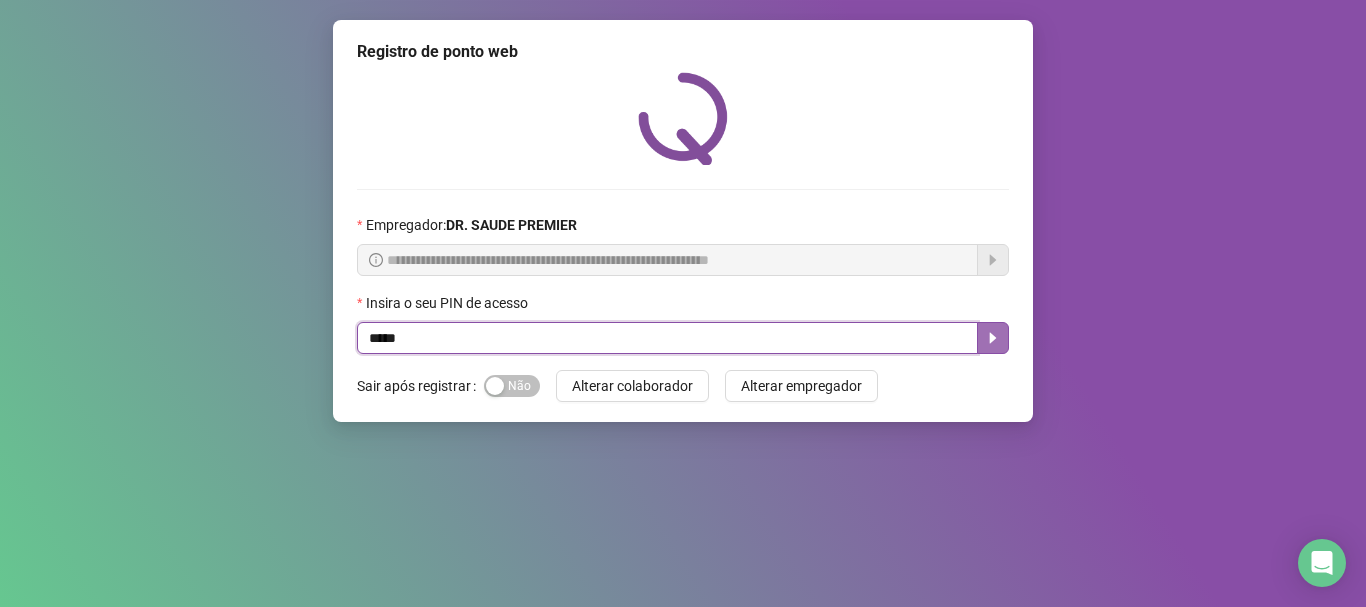 click 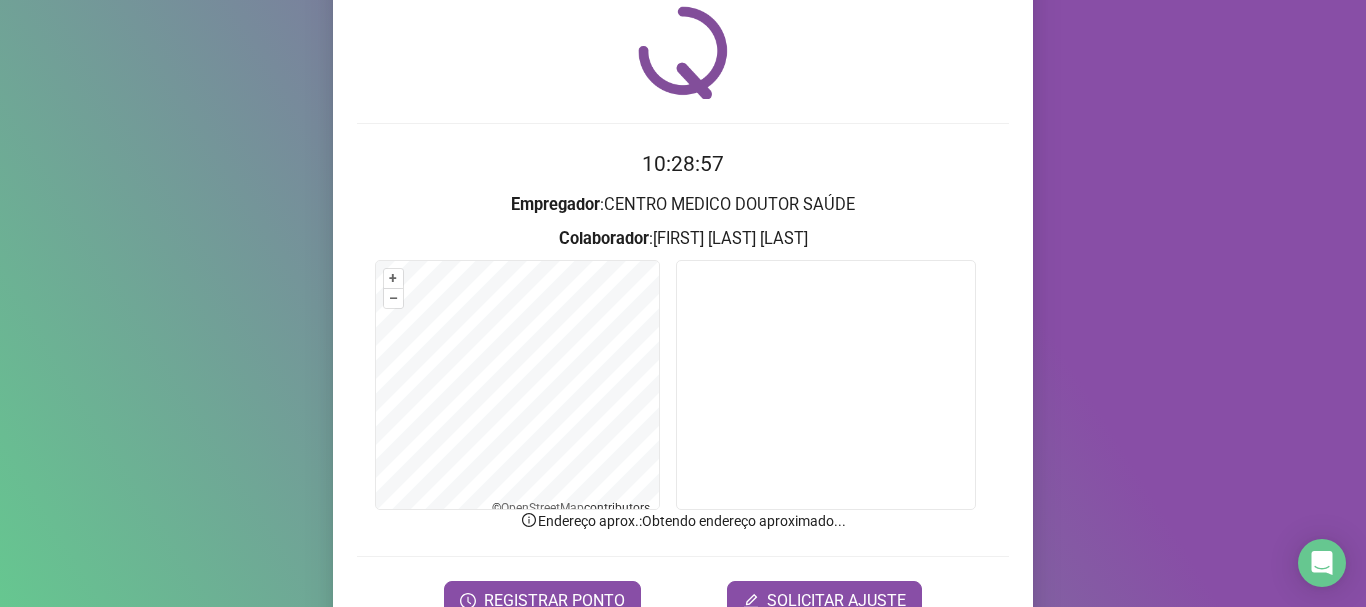 scroll, scrollTop: 168, scrollLeft: 0, axis: vertical 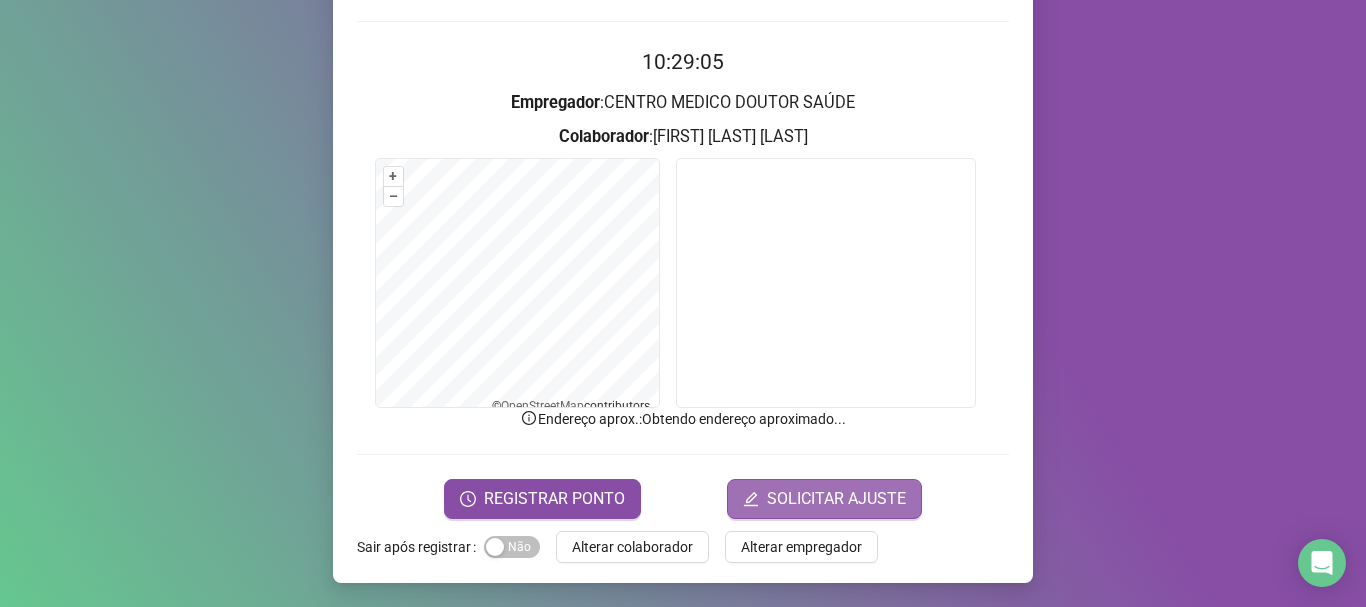 click on "SOLICITAR AJUSTE" at bounding box center (836, 499) 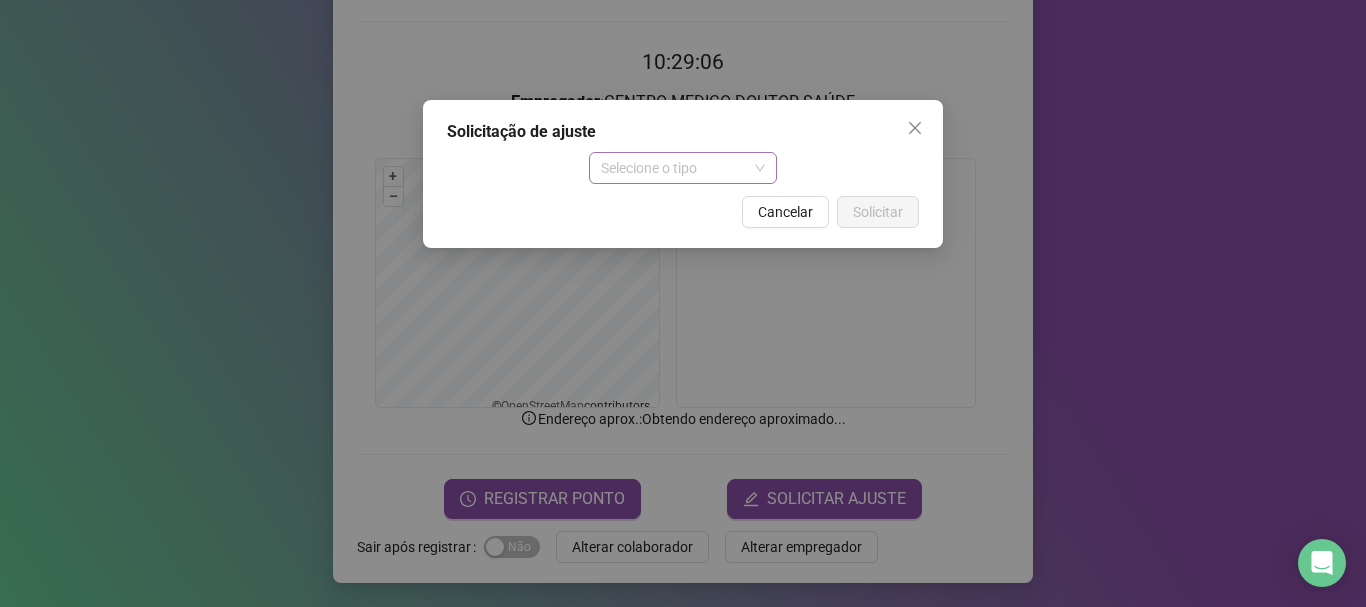 click on "Selecione o tipo" at bounding box center (683, 168) 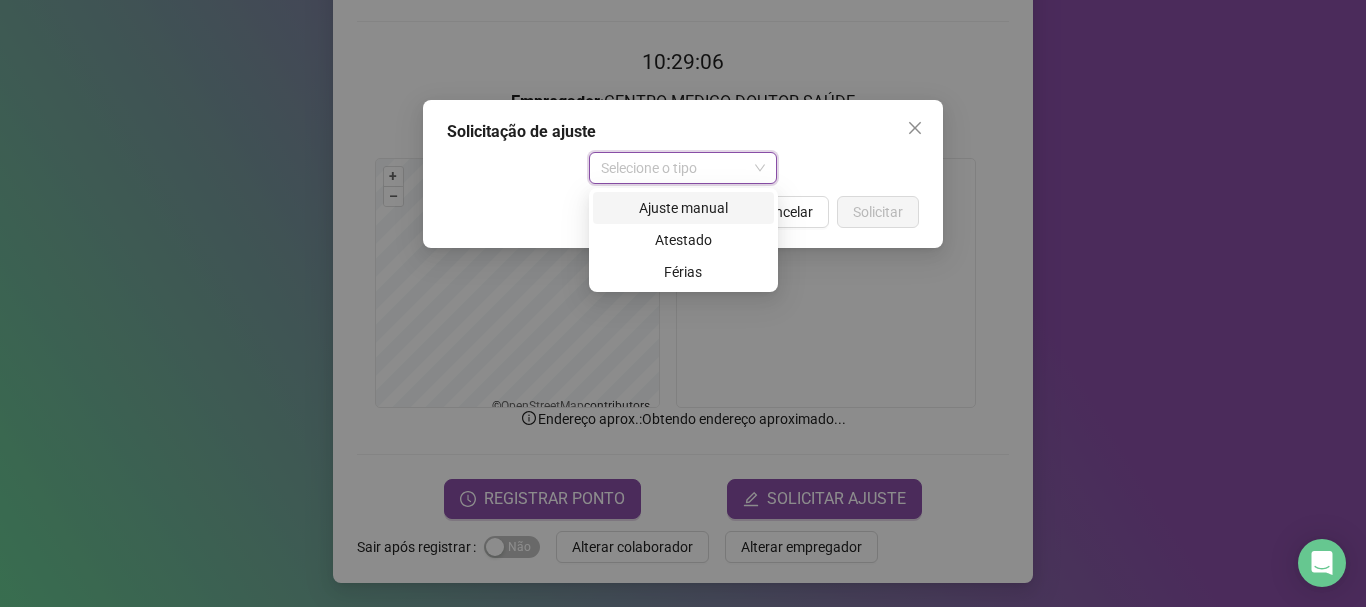 click on "Ajuste manual" at bounding box center (683, 208) 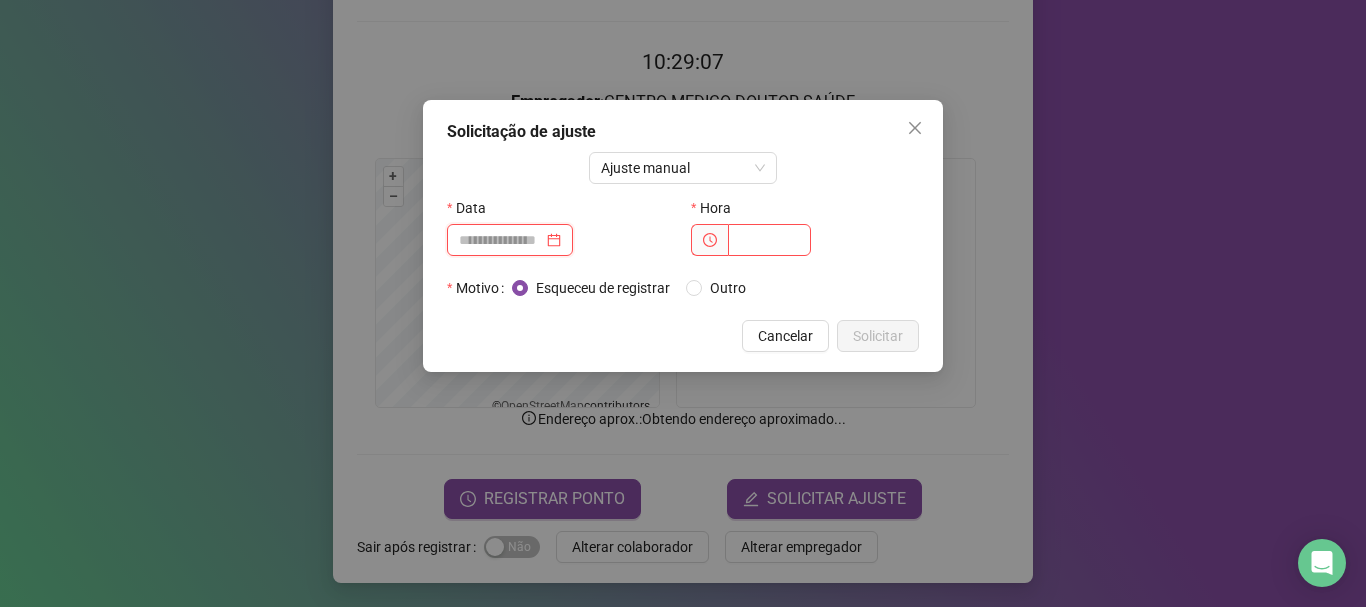 click at bounding box center (501, 240) 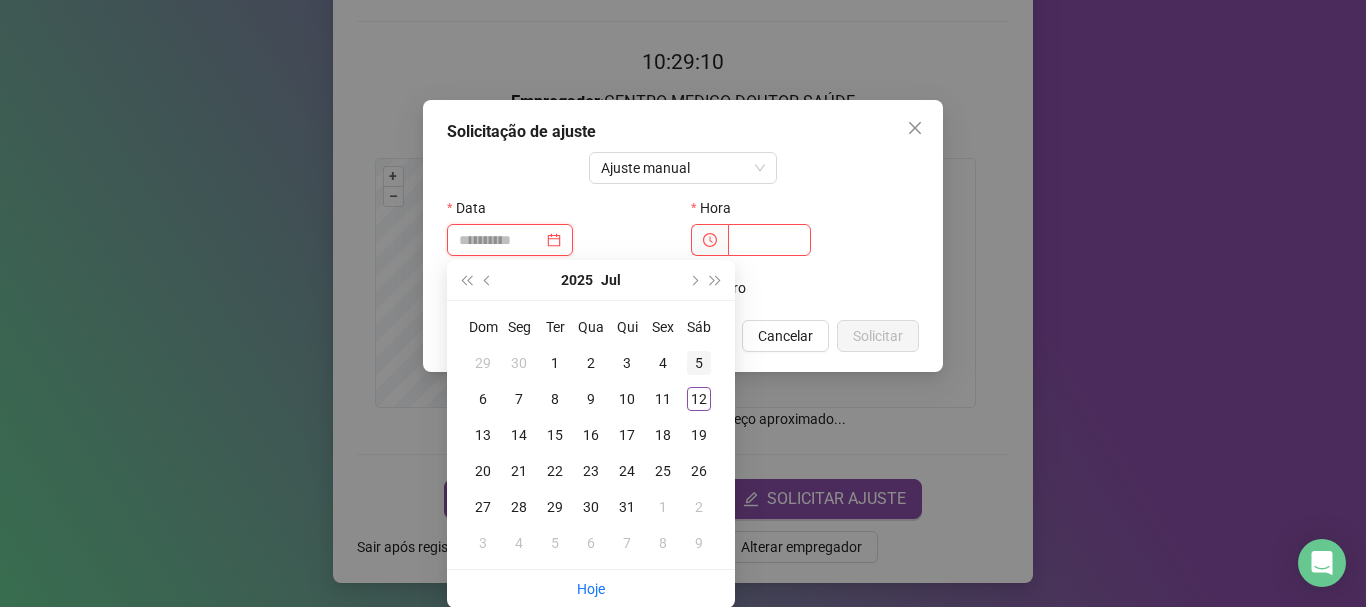 type on "**********" 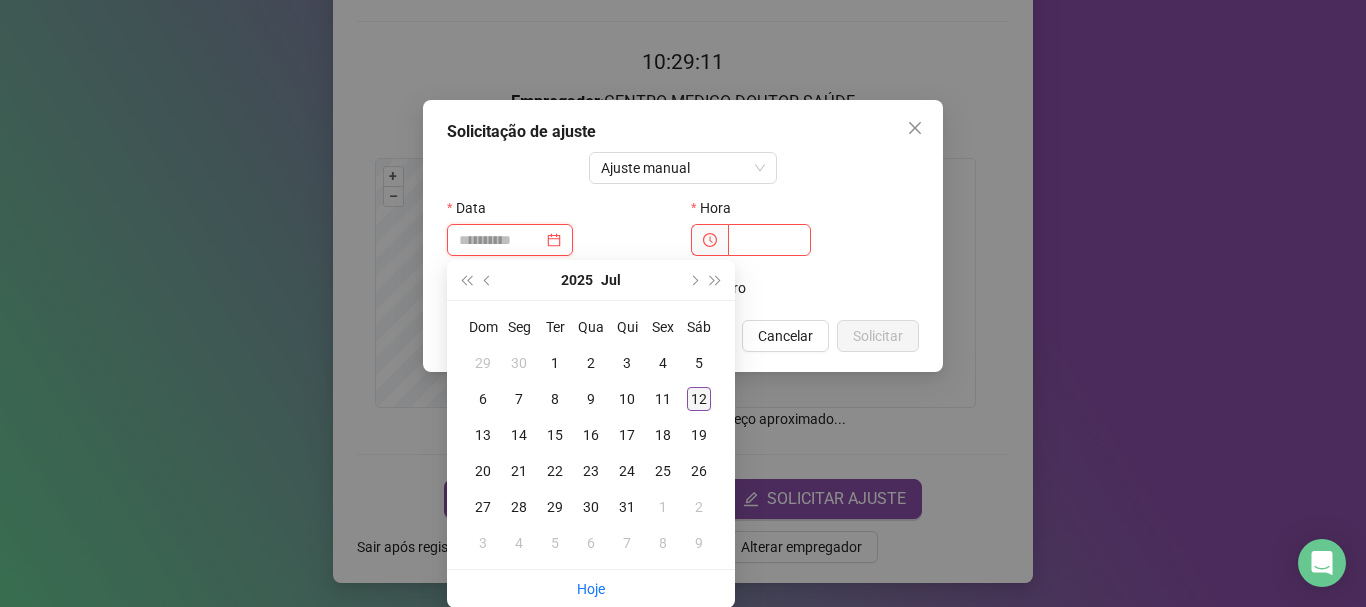 type on "**********" 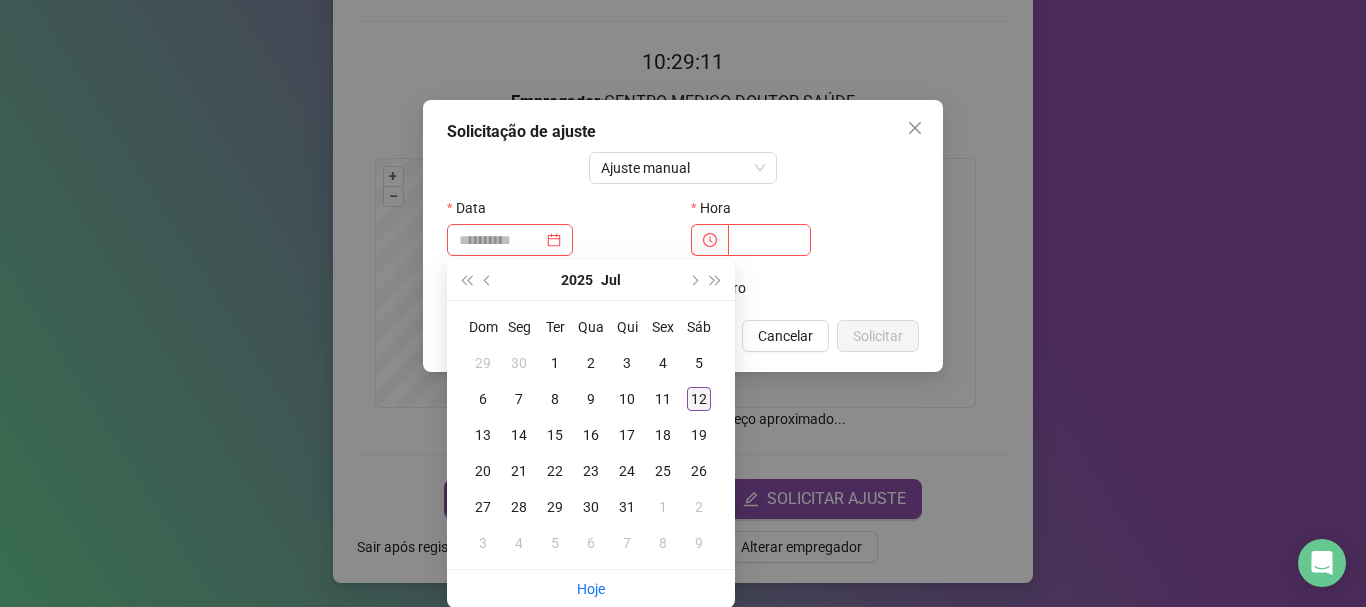click on "12" at bounding box center (699, 399) 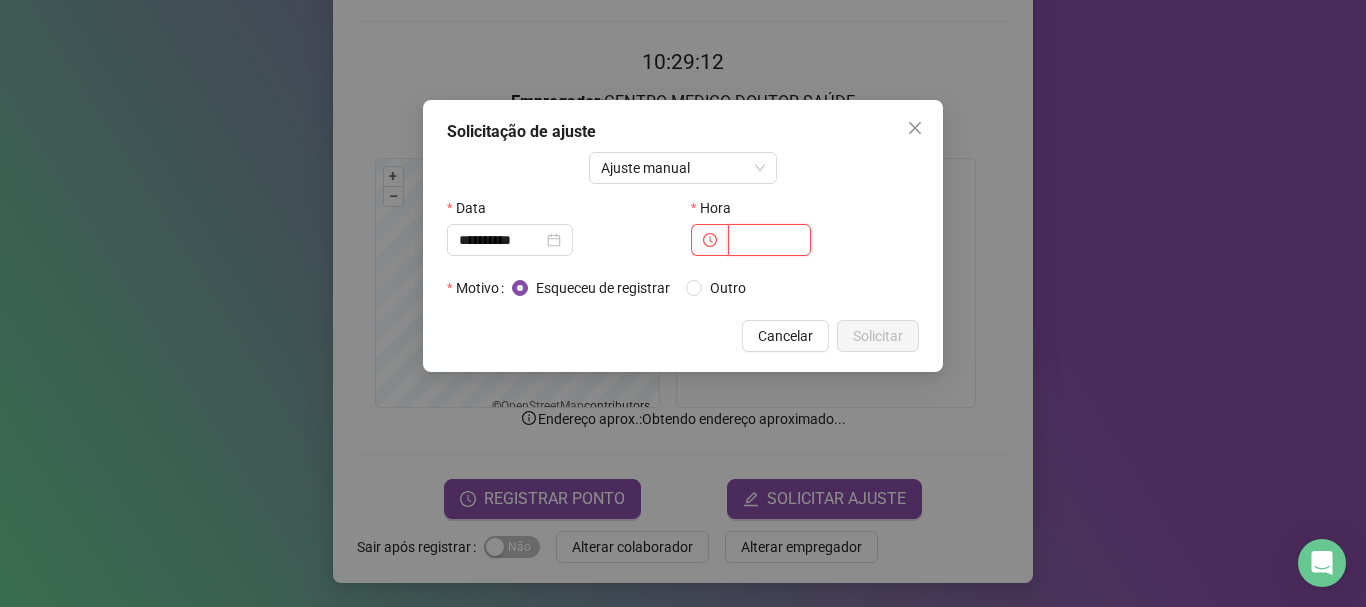 click at bounding box center (769, 240) 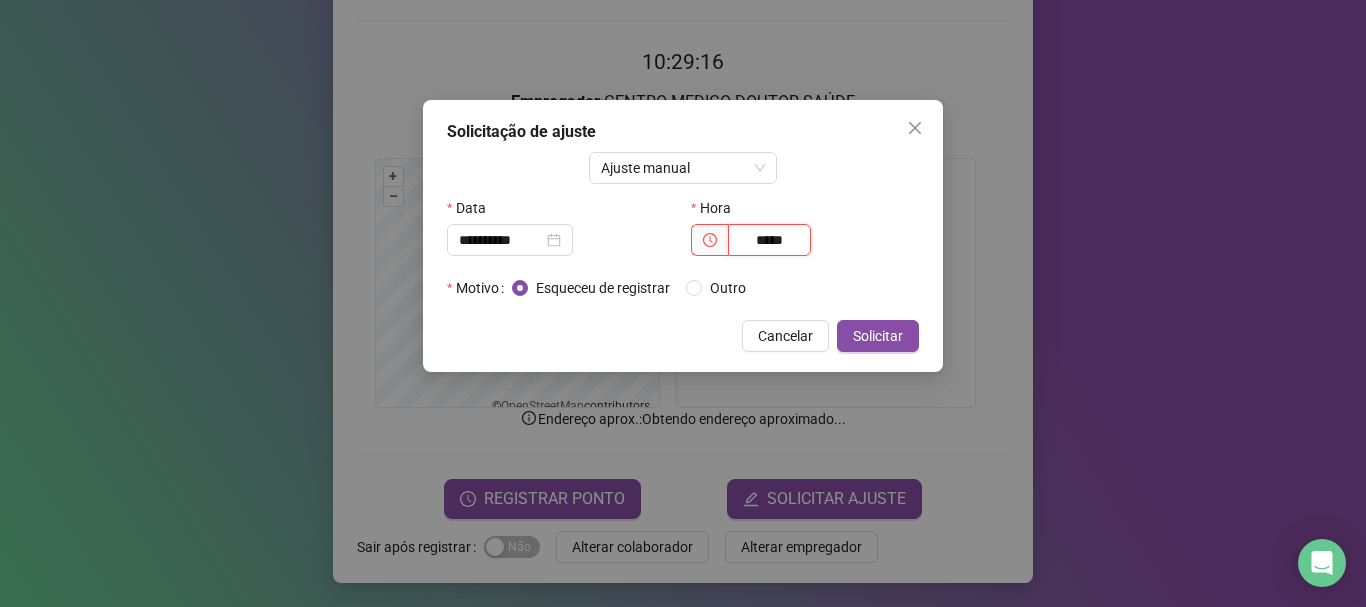 drag, startPoint x: 788, startPoint y: 242, endPoint x: 821, endPoint y: 260, distance: 37.589893 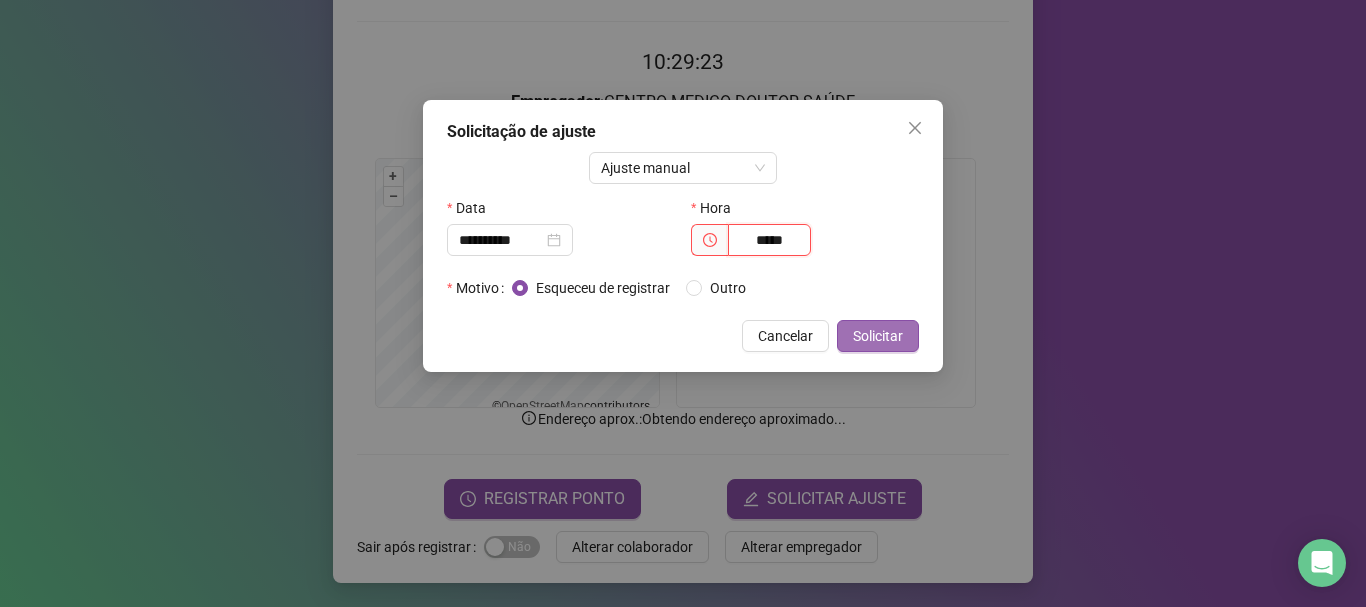 type on "*****" 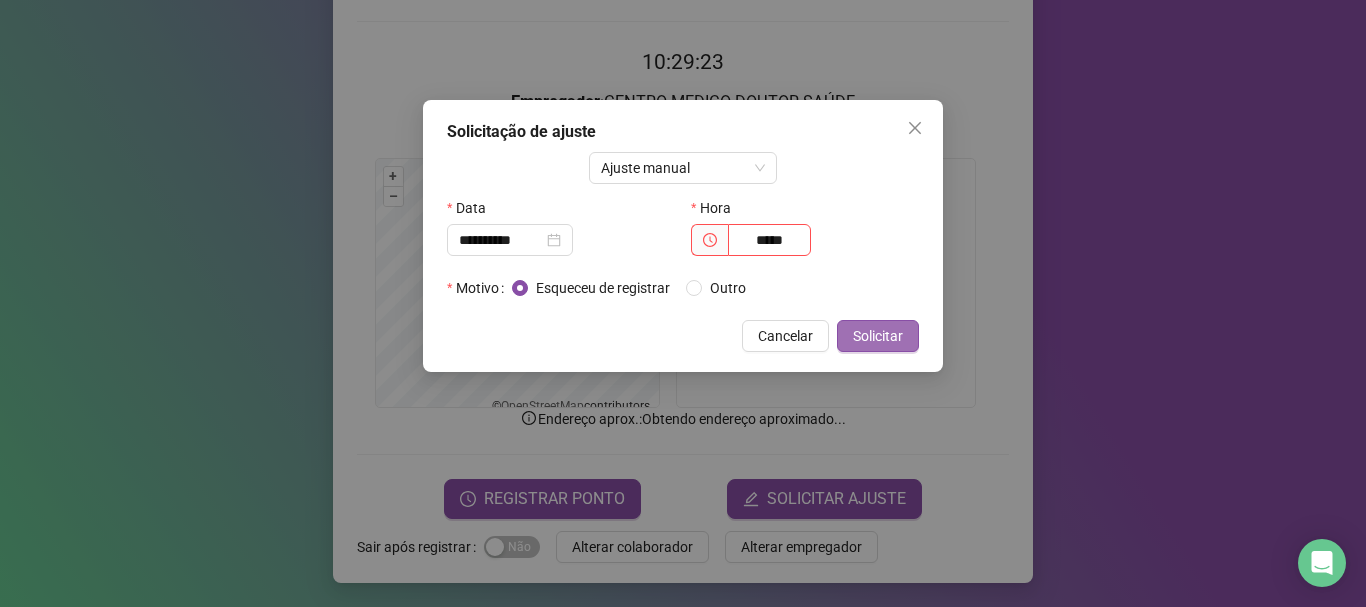 click on "Solicitar" at bounding box center (878, 336) 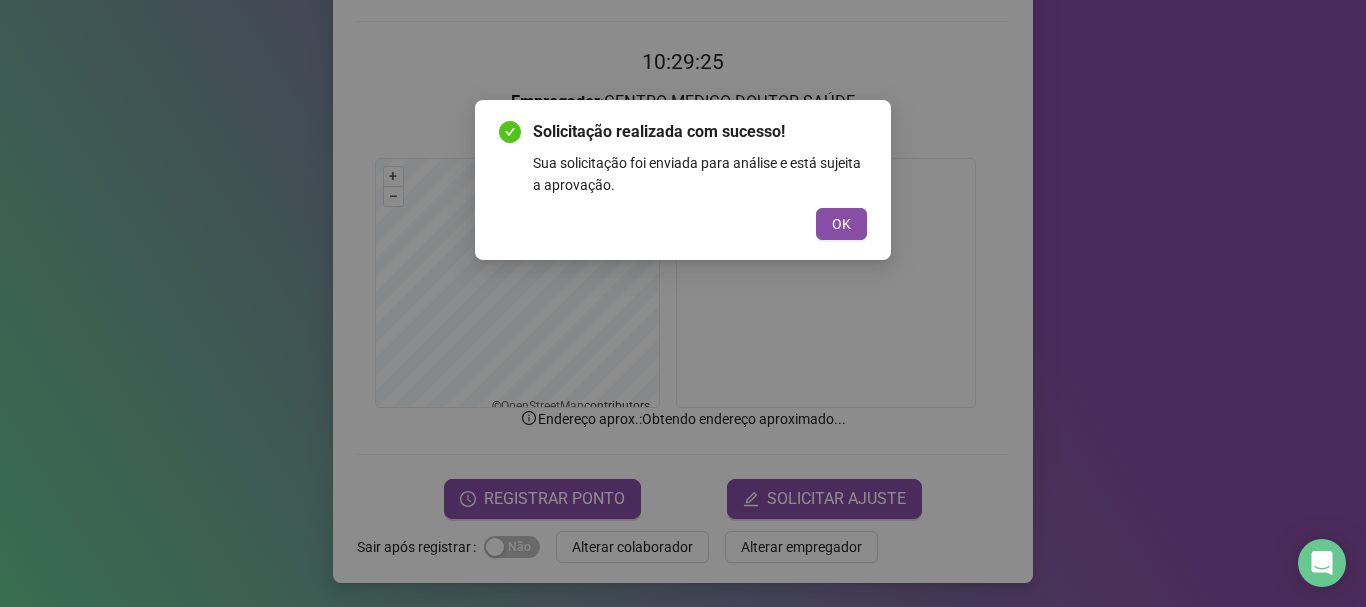 click on "Solicitação realizada com sucesso! Sua solicitação foi enviada para análise e está sujeita a aprovação. OK" at bounding box center (683, 180) 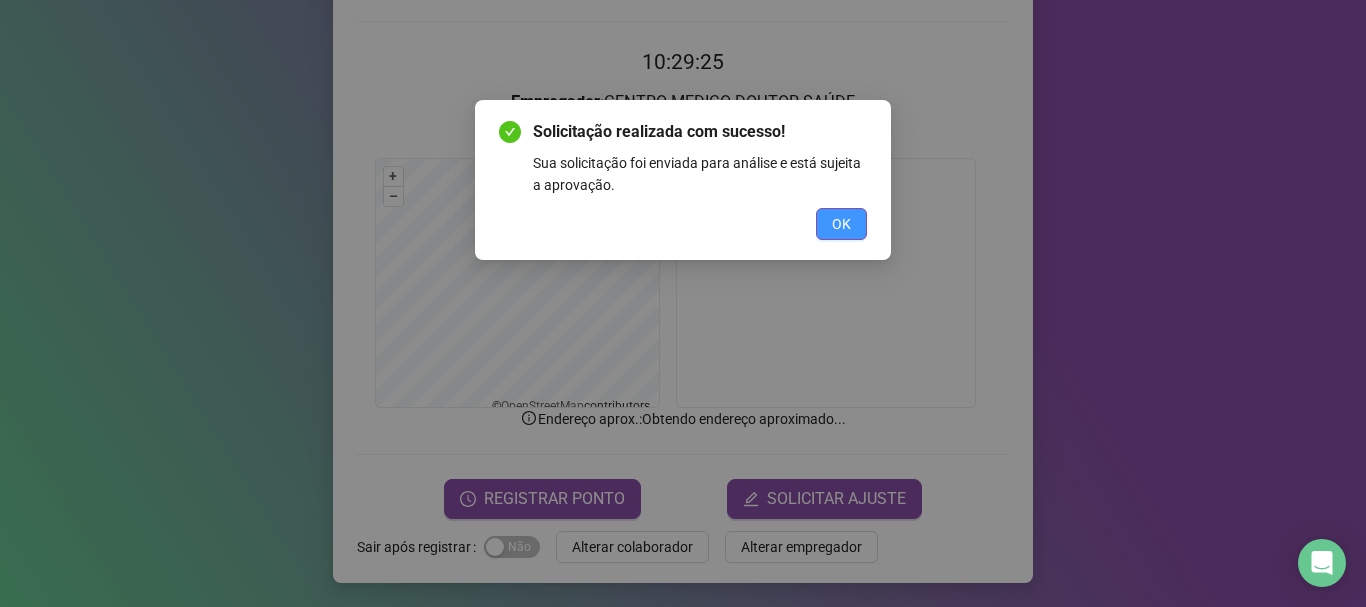 click on "OK" at bounding box center (841, 224) 